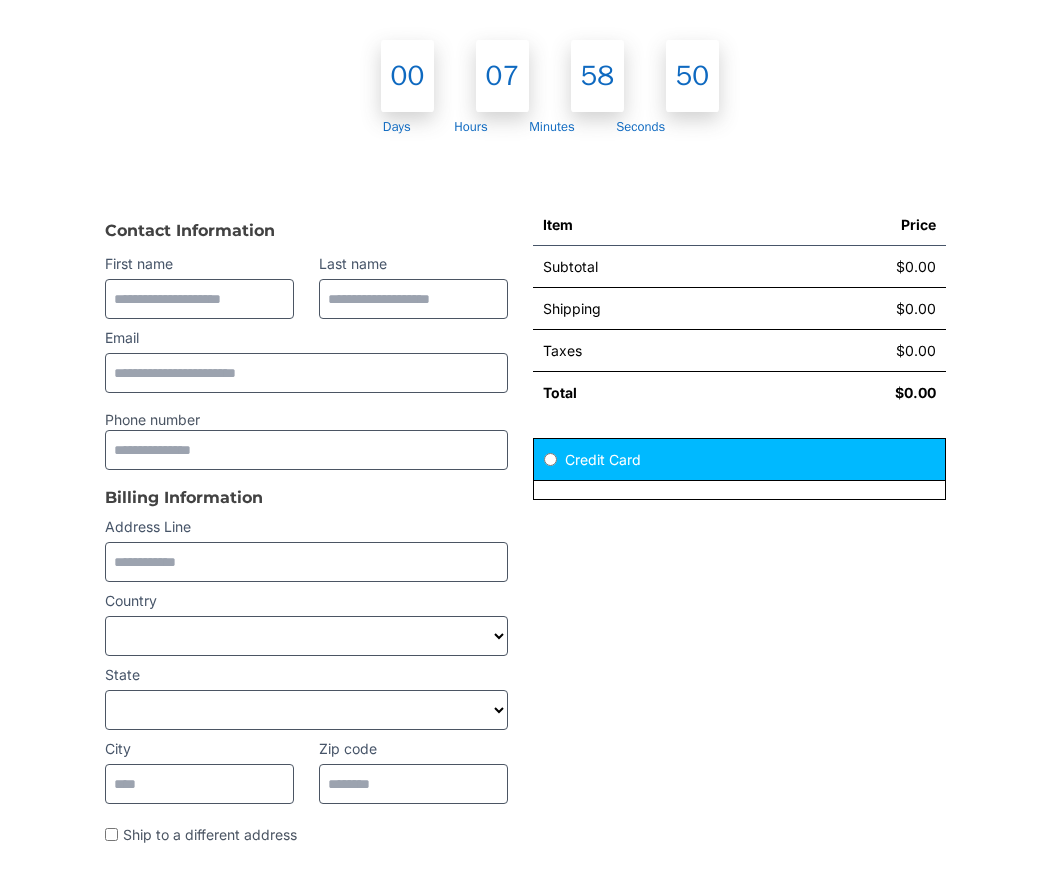 select on "**" 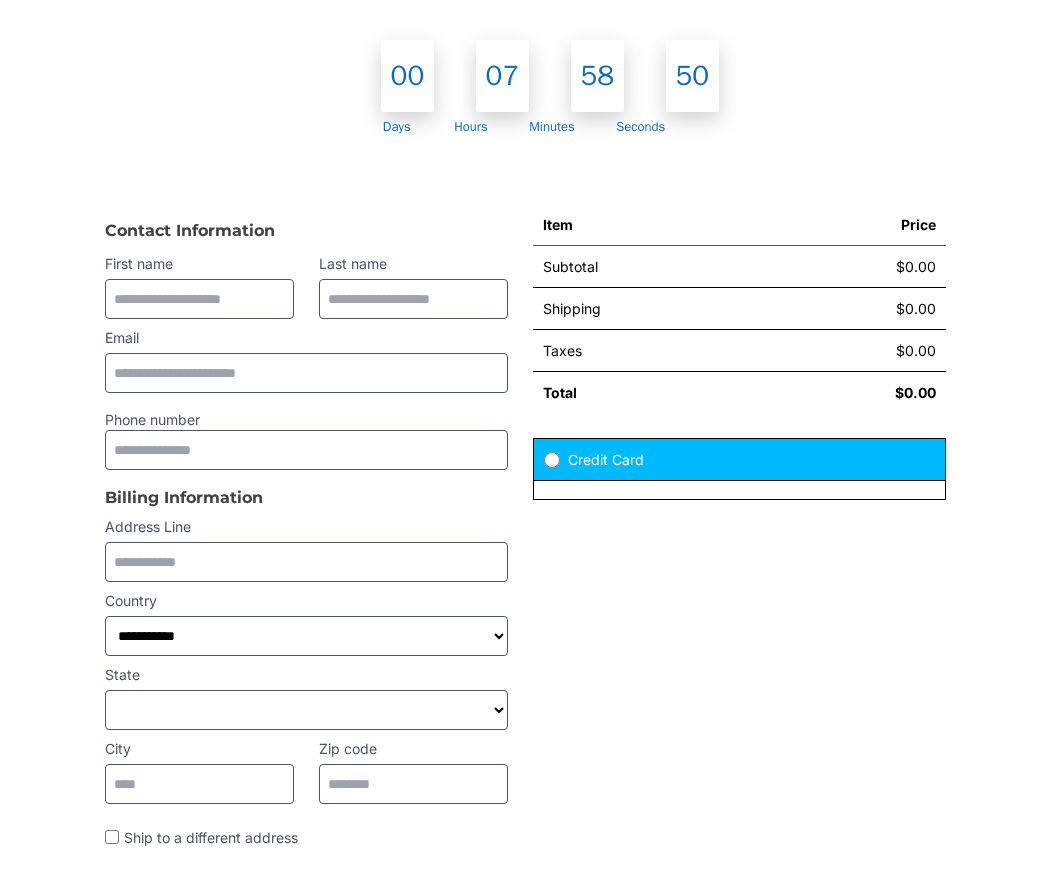 scroll, scrollTop: 0, scrollLeft: 0, axis: both 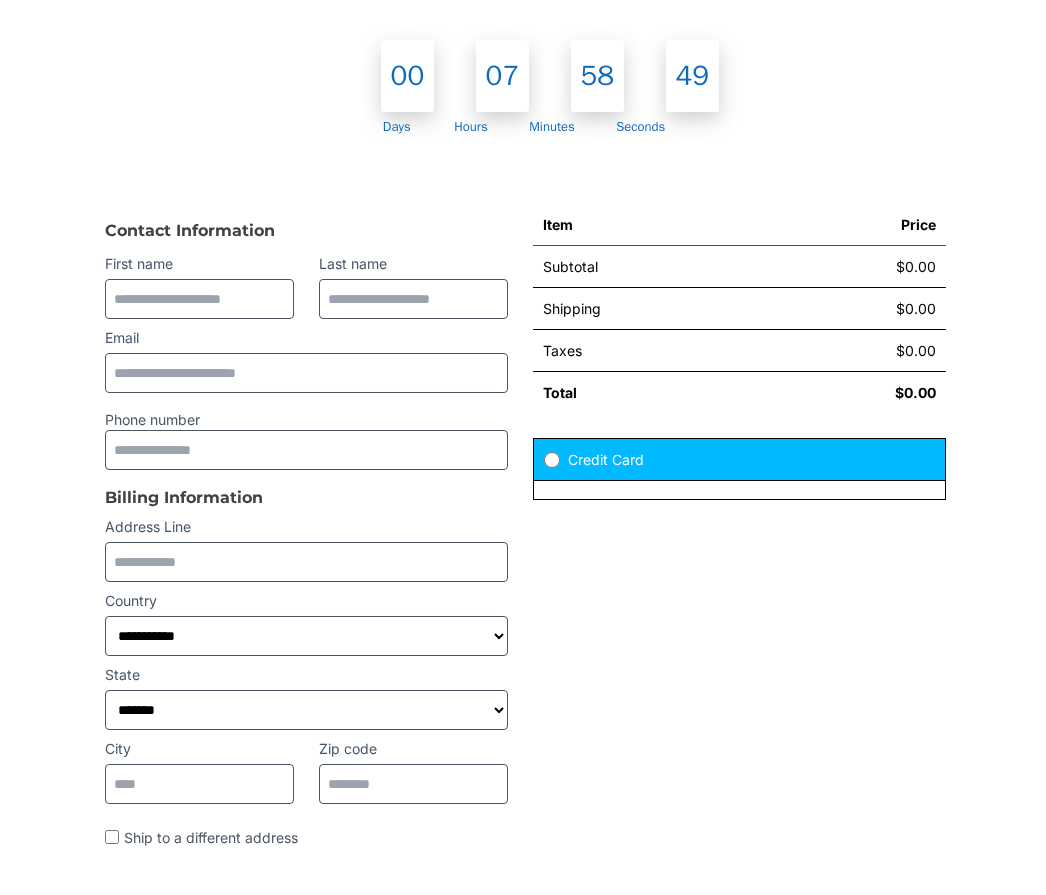type on "*****" 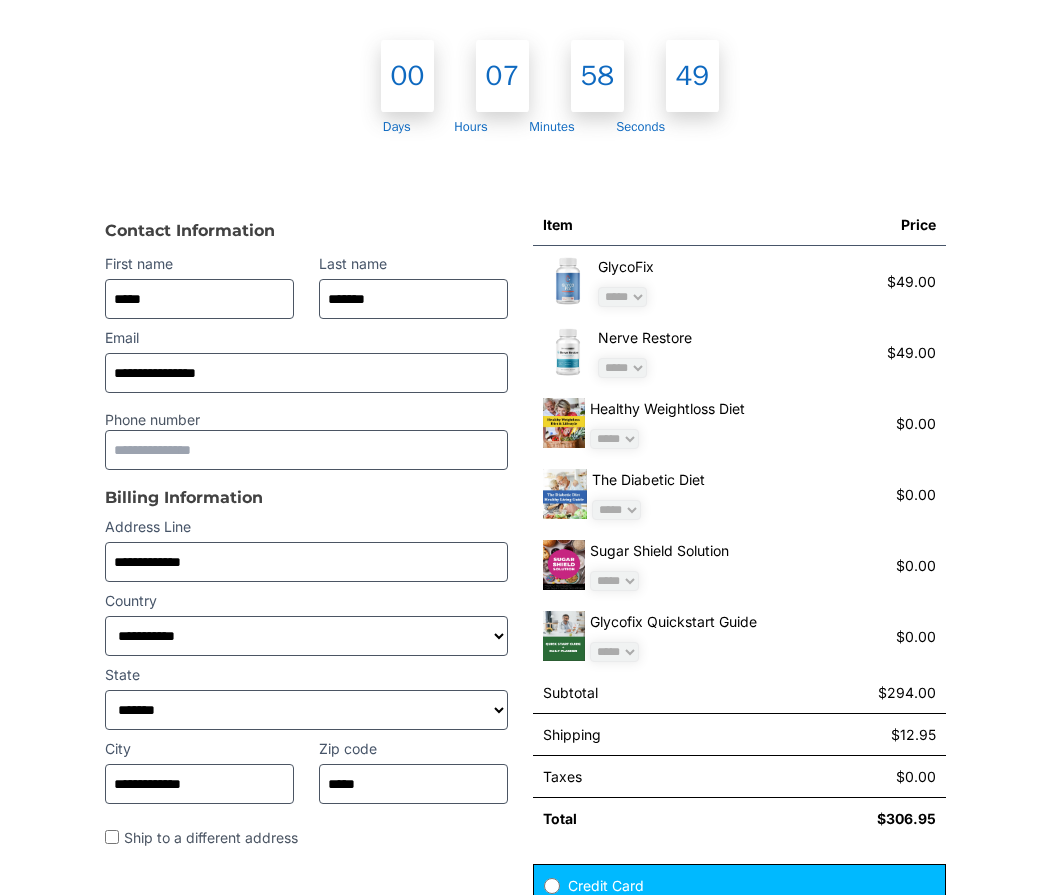 type on "**********" 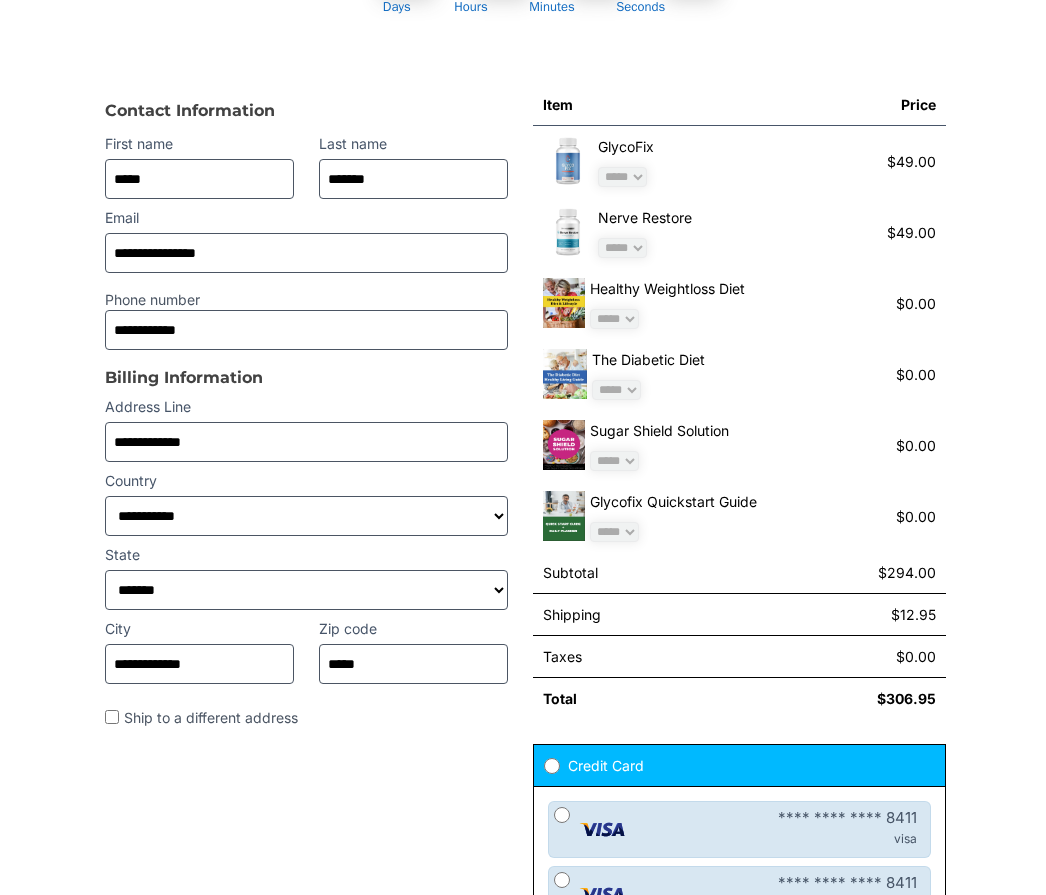 scroll, scrollTop: 121, scrollLeft: 0, axis: vertical 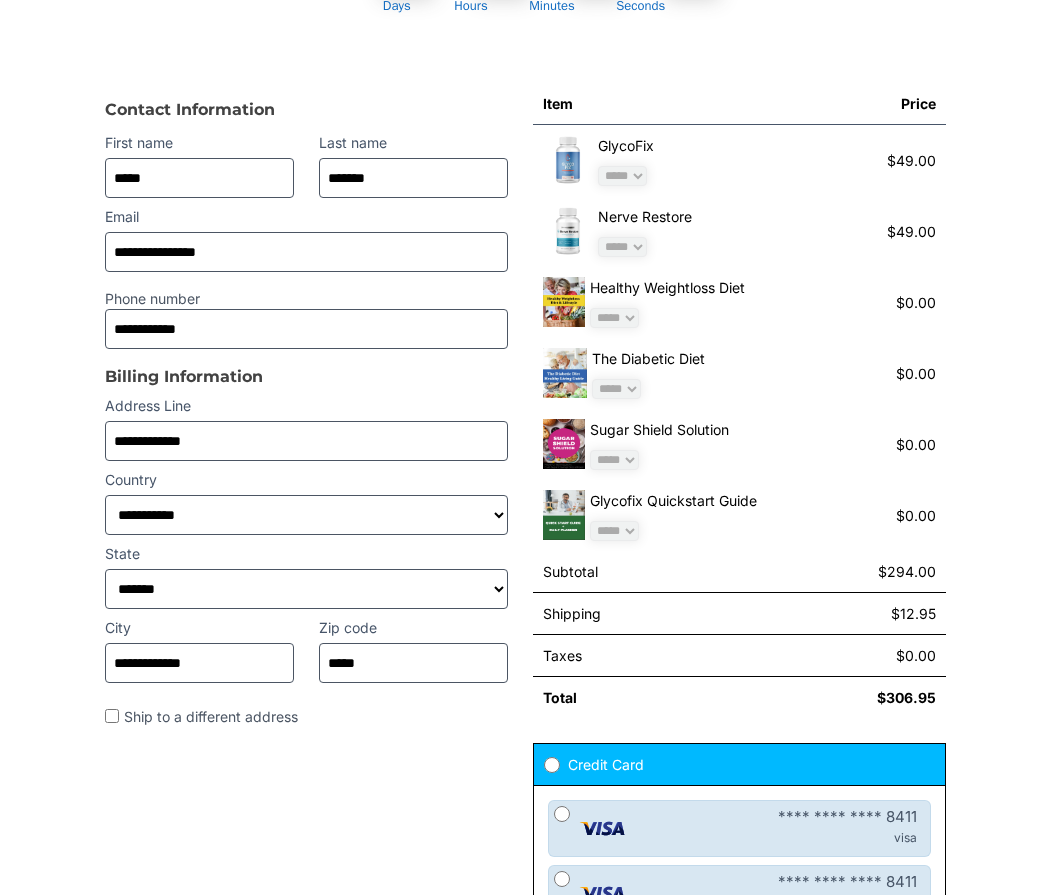 click on "**********" at bounding box center (306, 589) 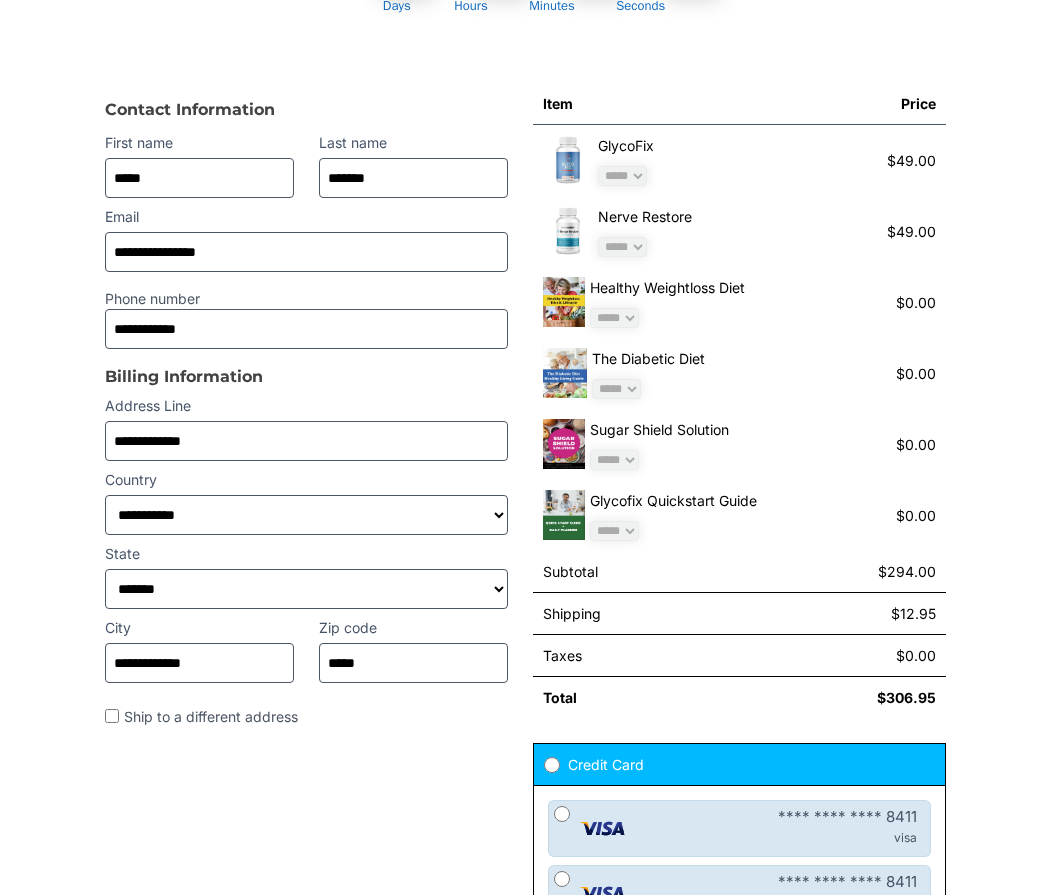 select on "**" 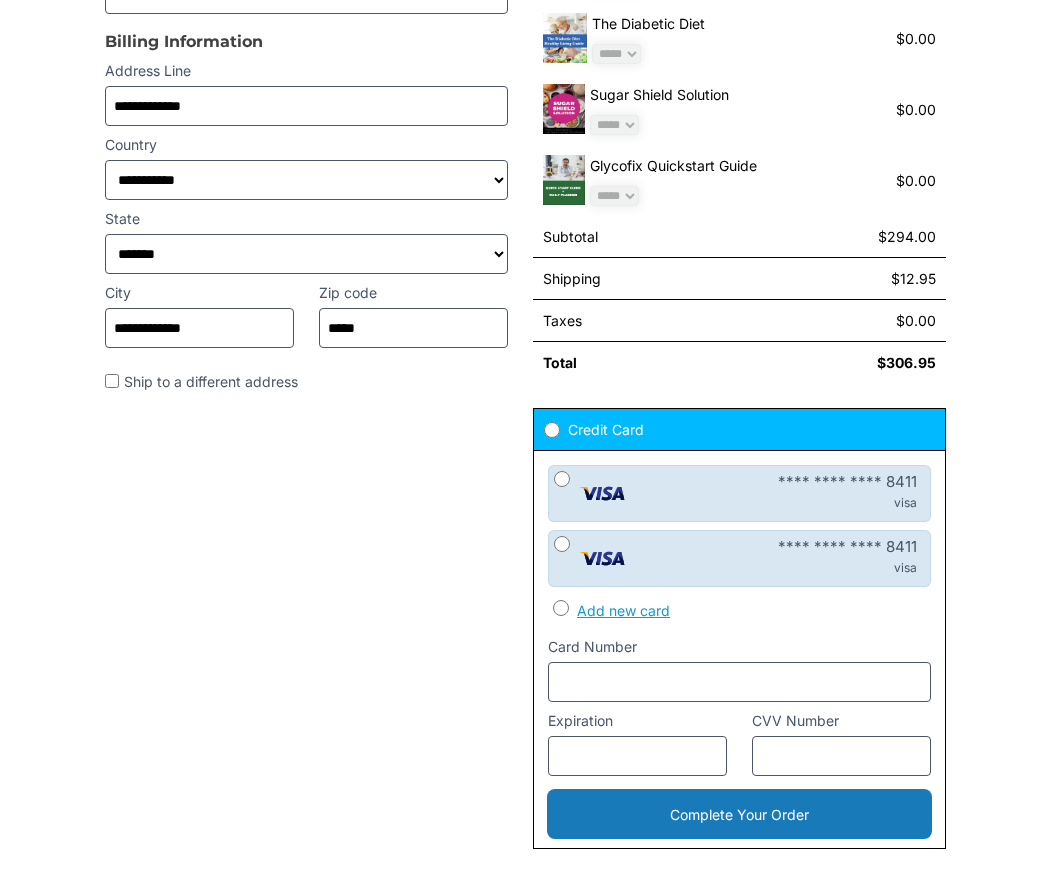 scroll, scrollTop: 297, scrollLeft: 0, axis: vertical 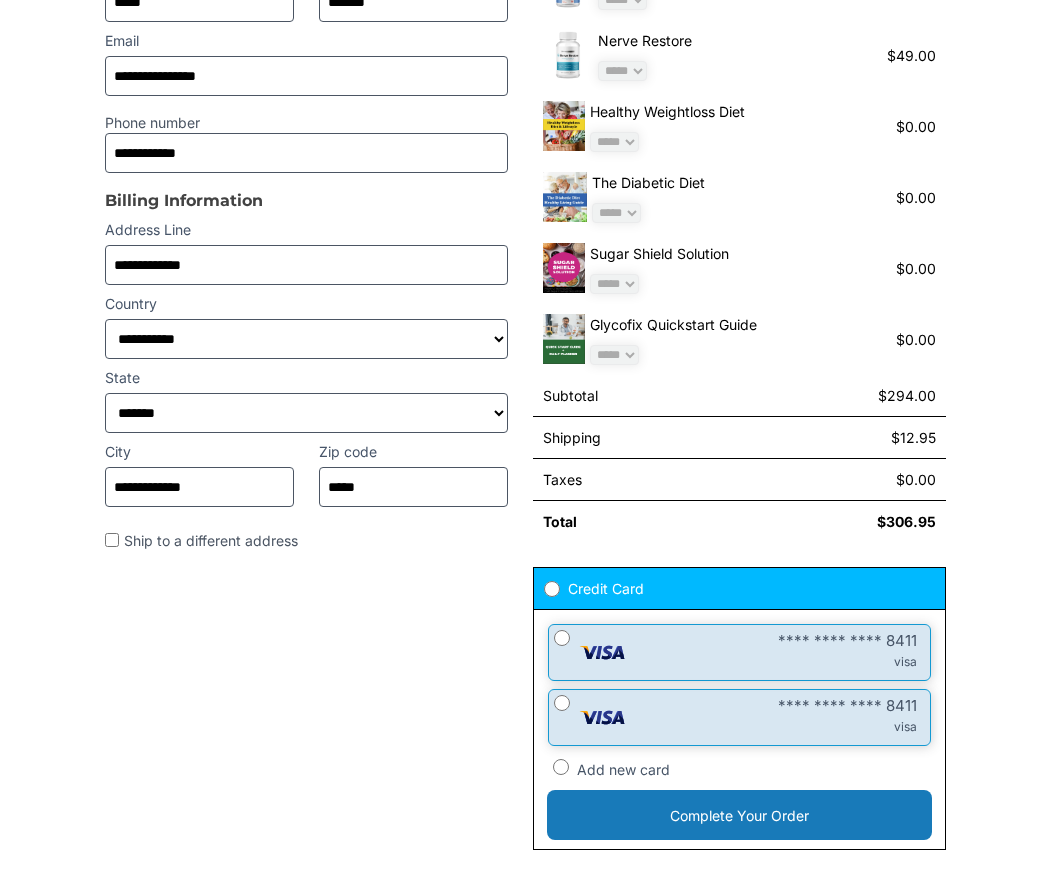 click on "Complete Your Order" at bounding box center [739, 815] 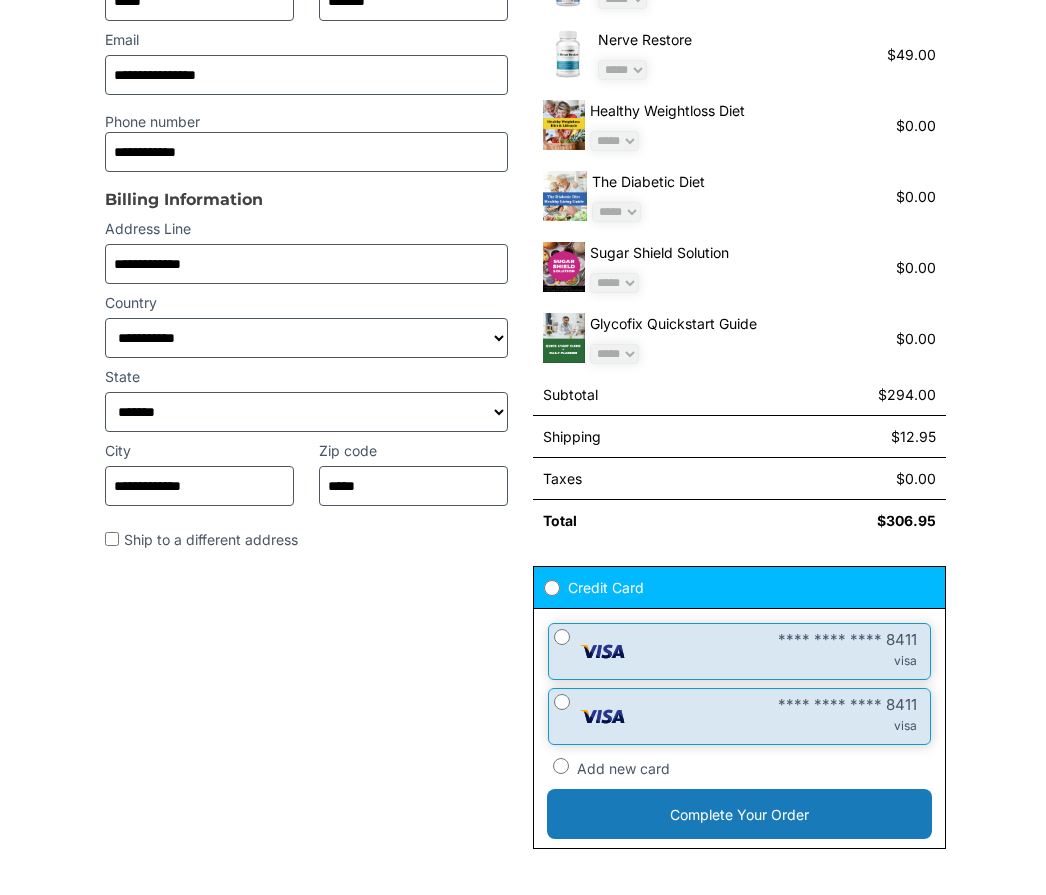 scroll, scrollTop: 297, scrollLeft: 0, axis: vertical 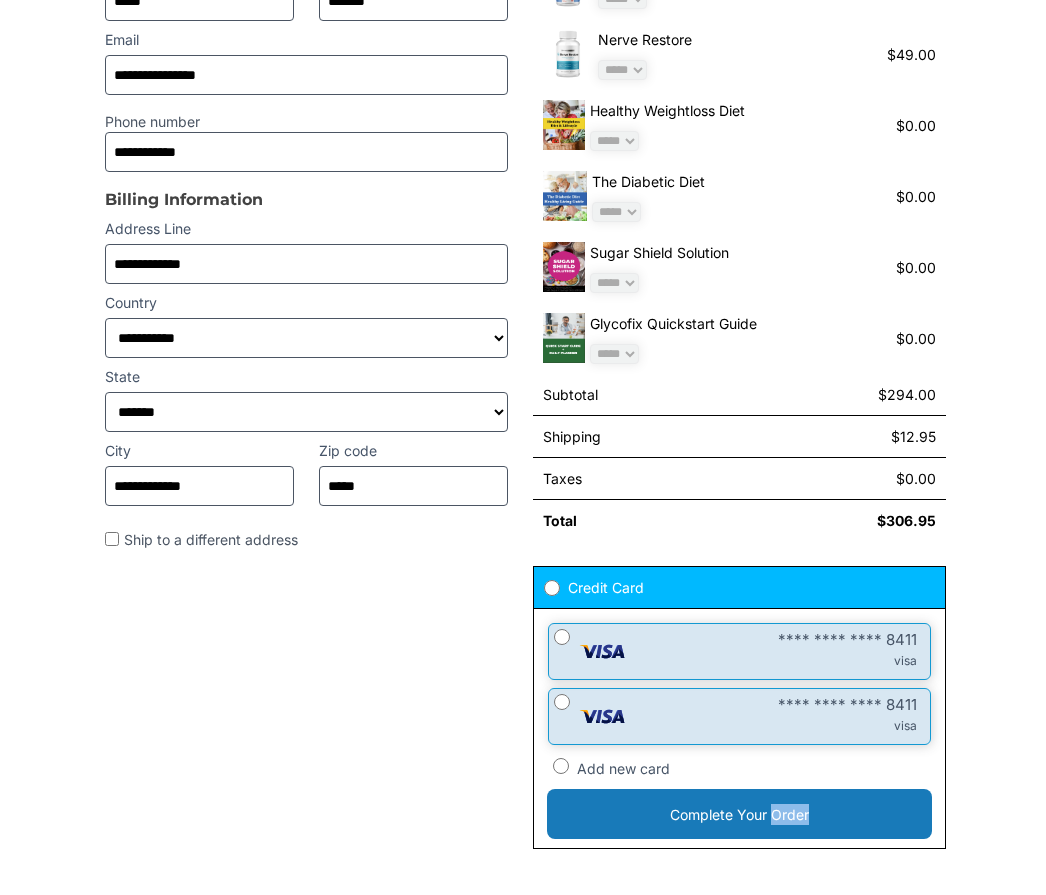 click on "Complete Your Order" at bounding box center (739, 815) 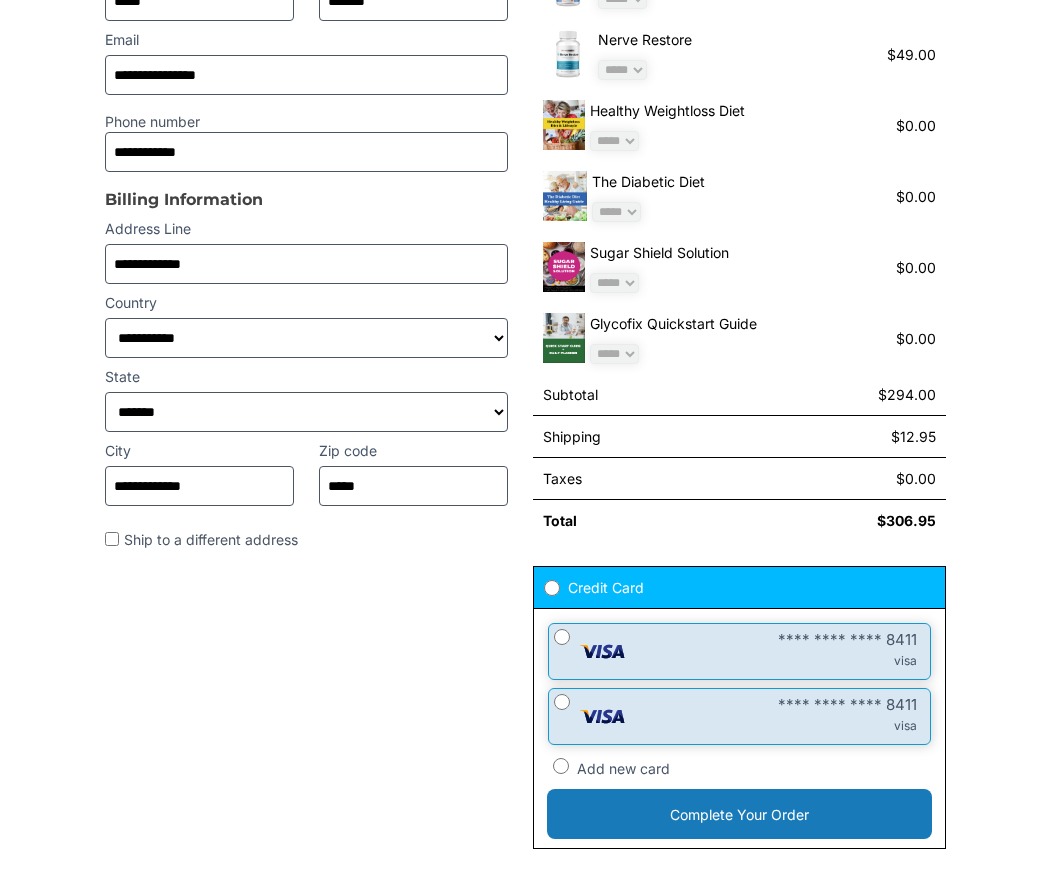 click on "Complete Your Order" at bounding box center [739, 815] 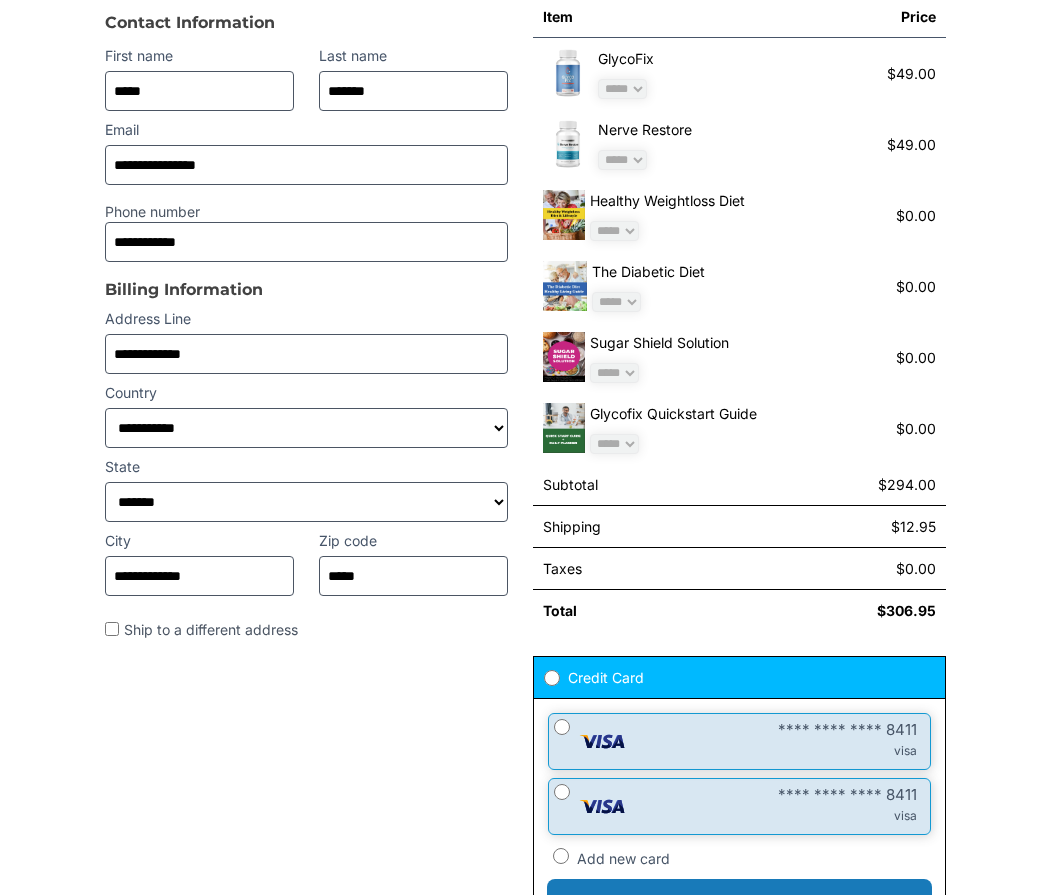 scroll, scrollTop: 207, scrollLeft: 0, axis: vertical 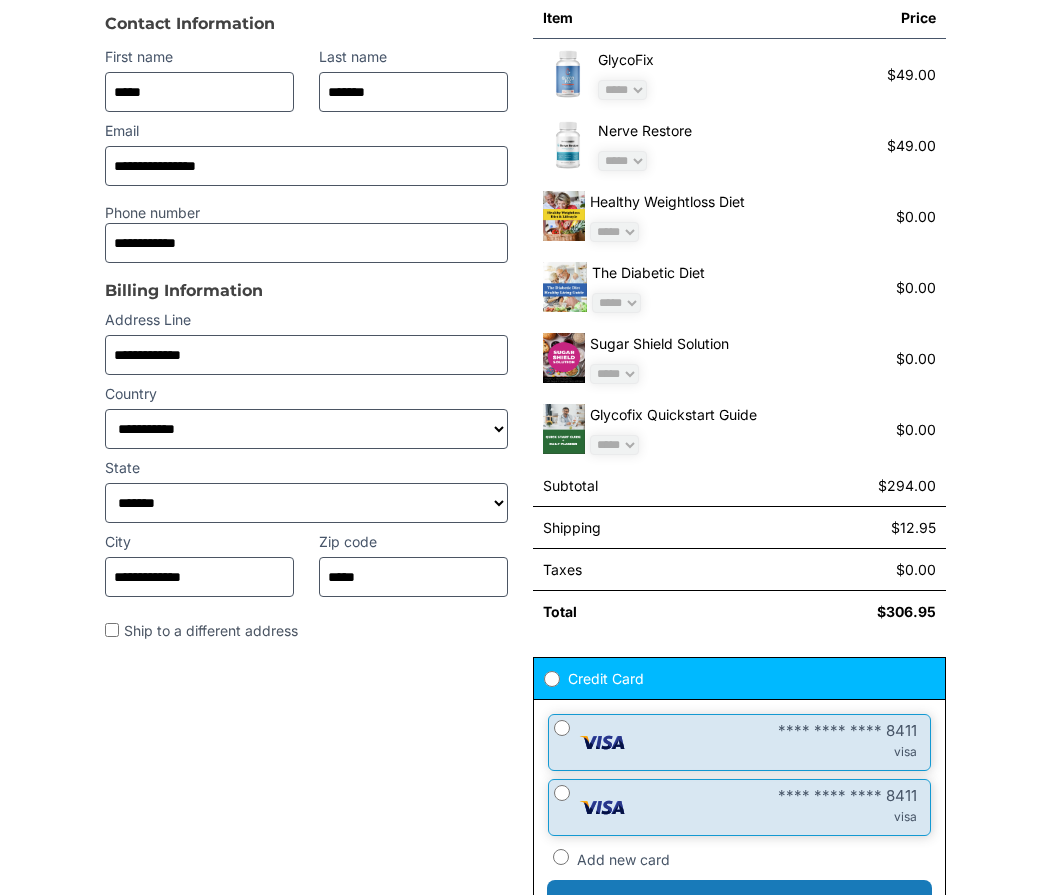 click on "Complete Your Order" at bounding box center [739, 905] 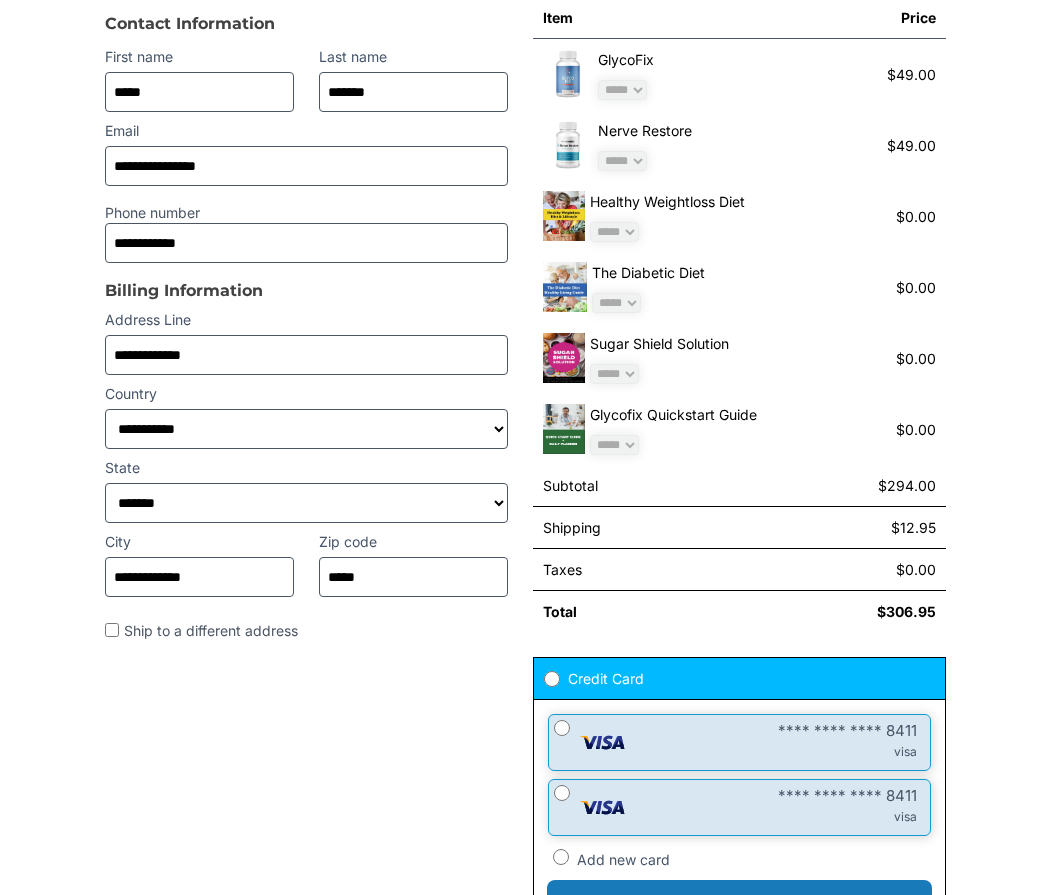 click on "**********" at bounding box center (306, 243) 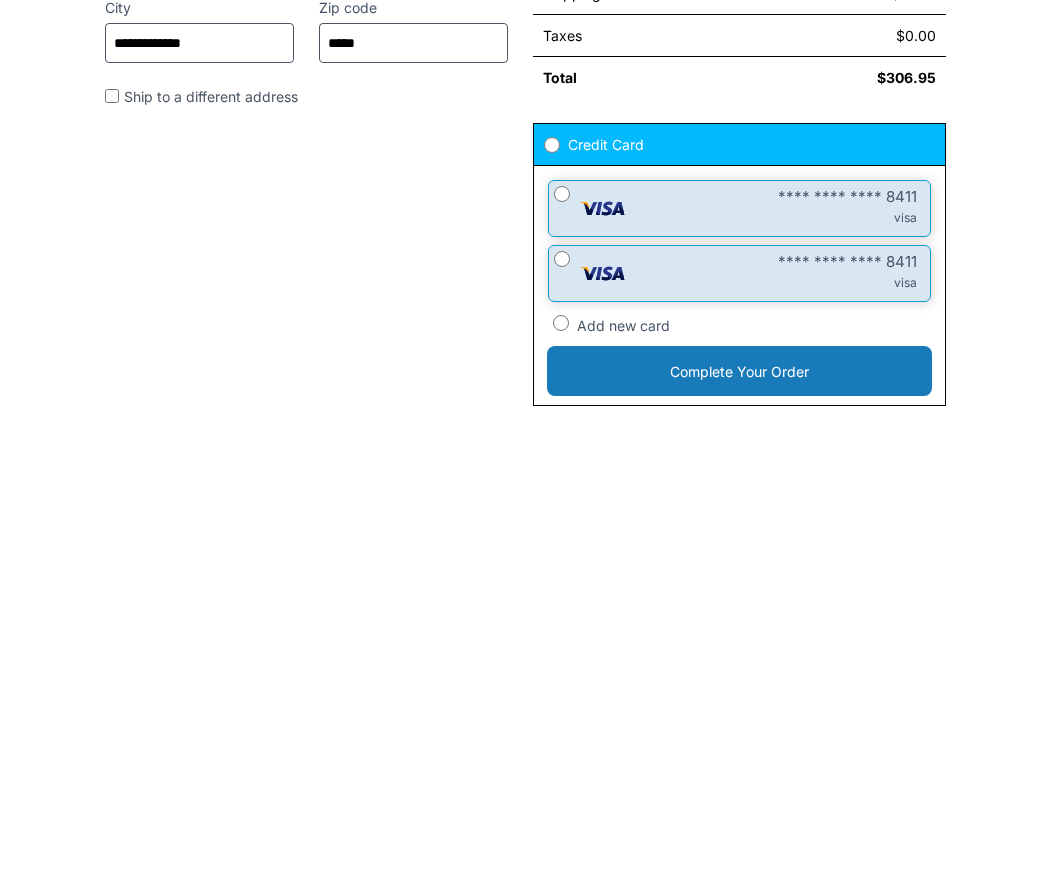 type on "**********" 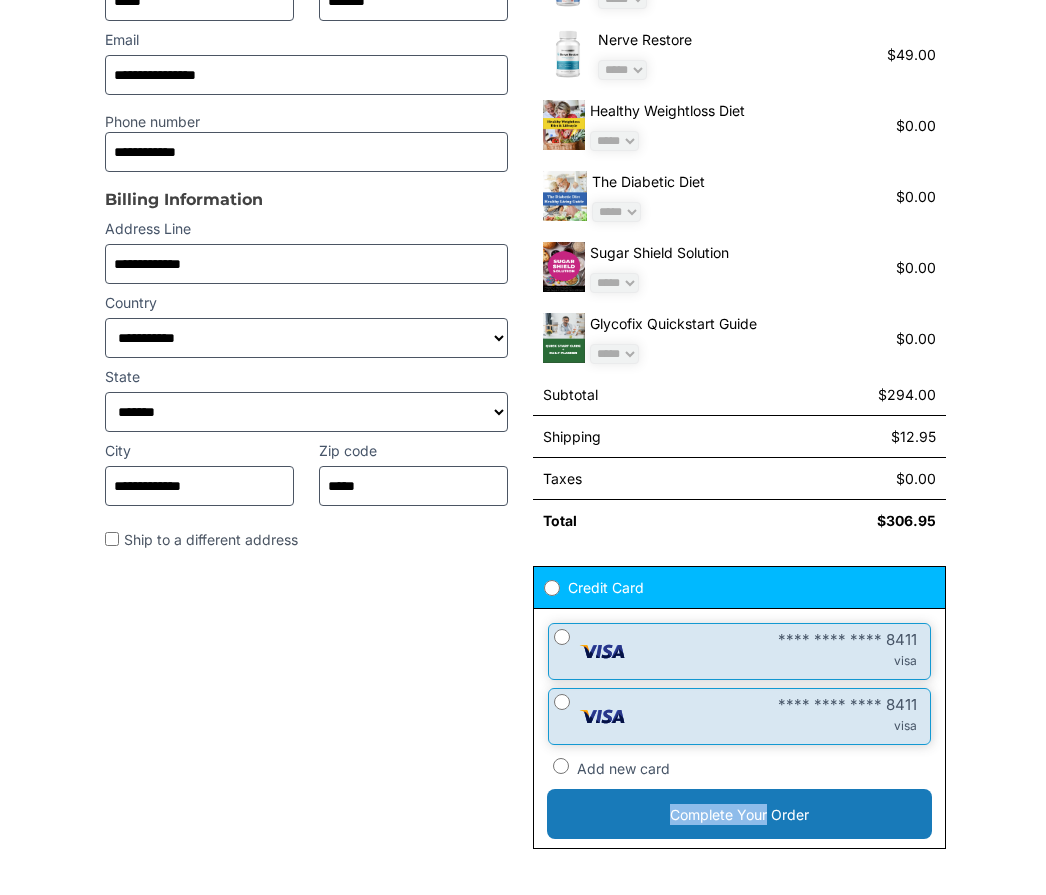 click on "Complete Your Order" at bounding box center [739, 815] 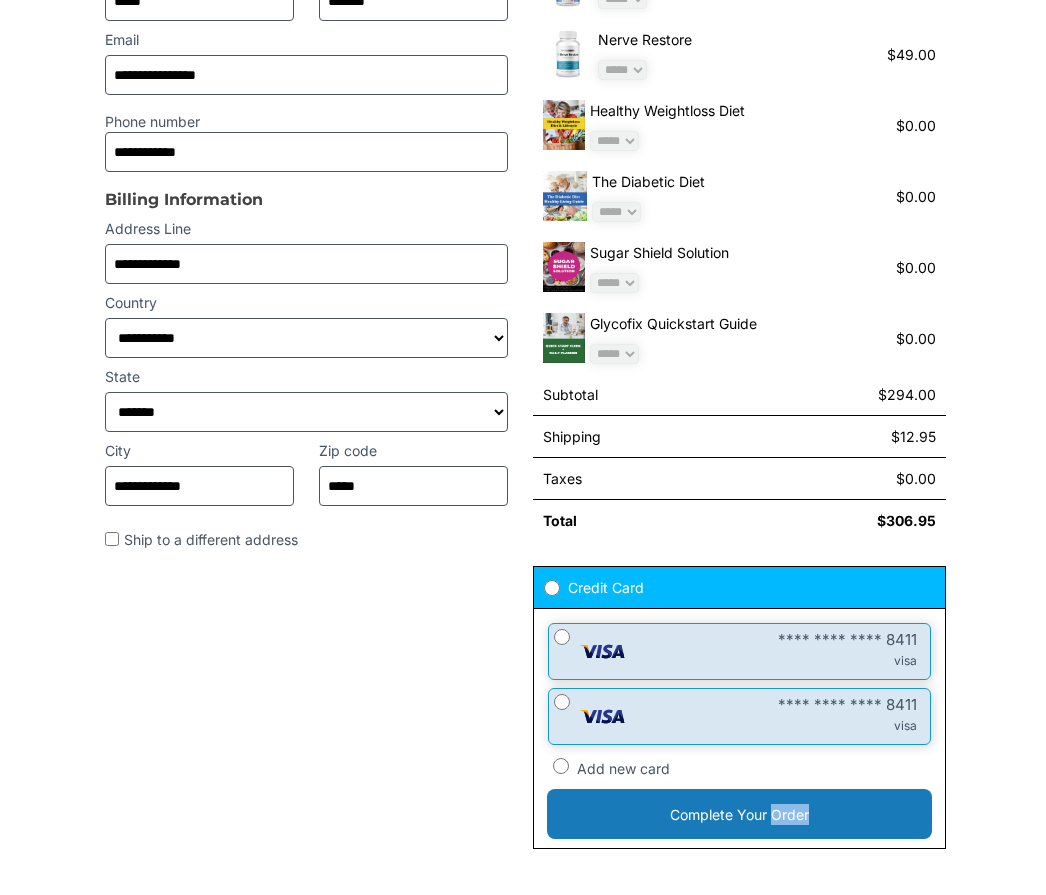 click on "**********" at bounding box center (523, 350) 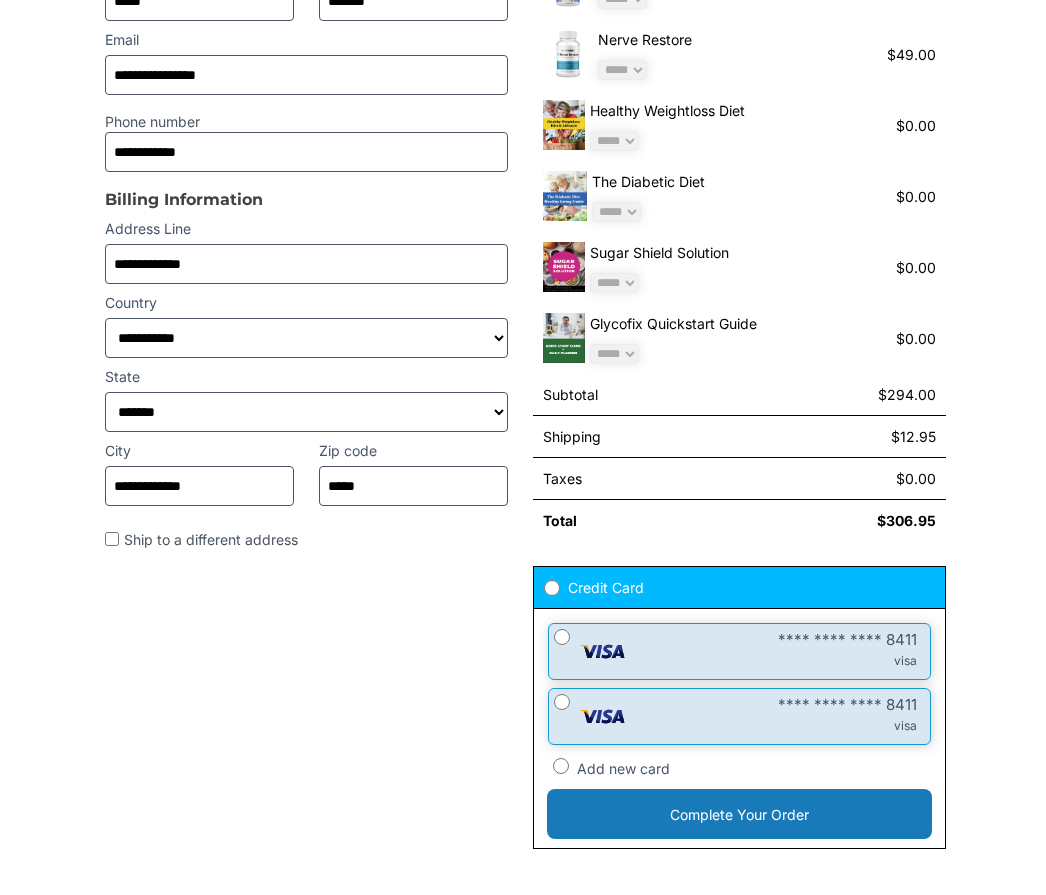 scroll, scrollTop: 297, scrollLeft: 0, axis: vertical 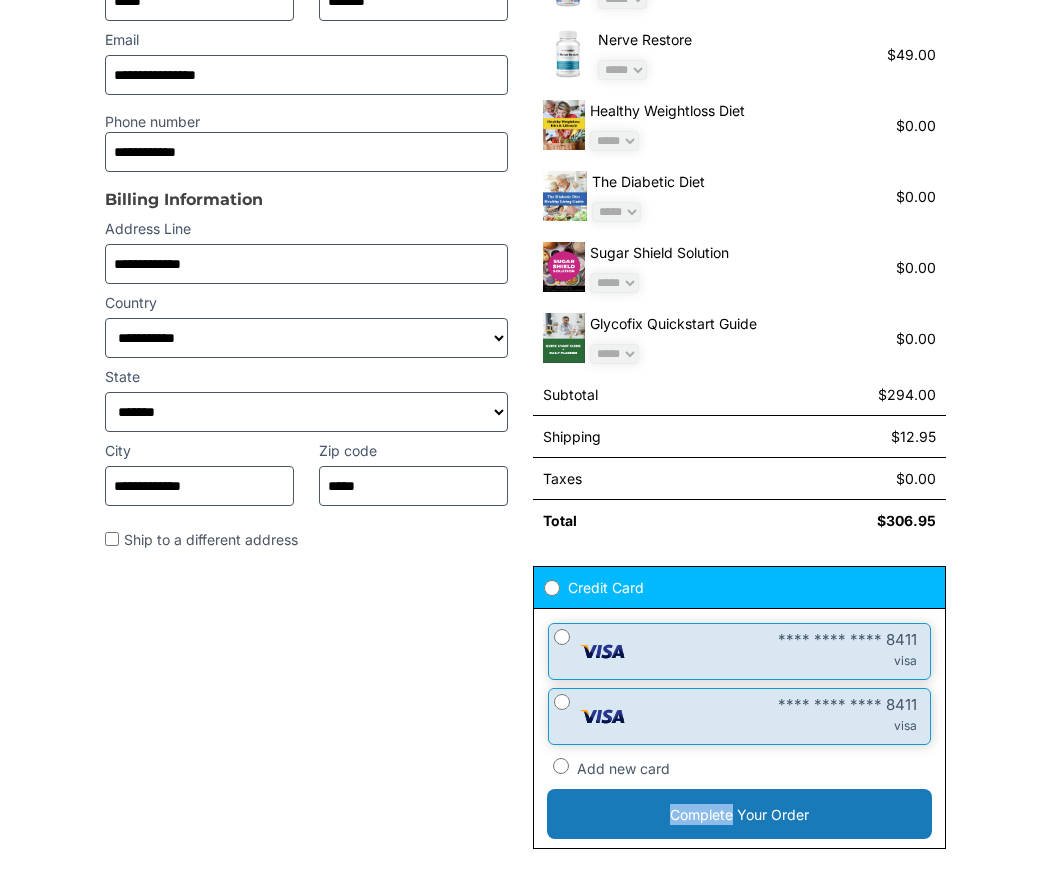 click on "**********" at bounding box center (523, 350) 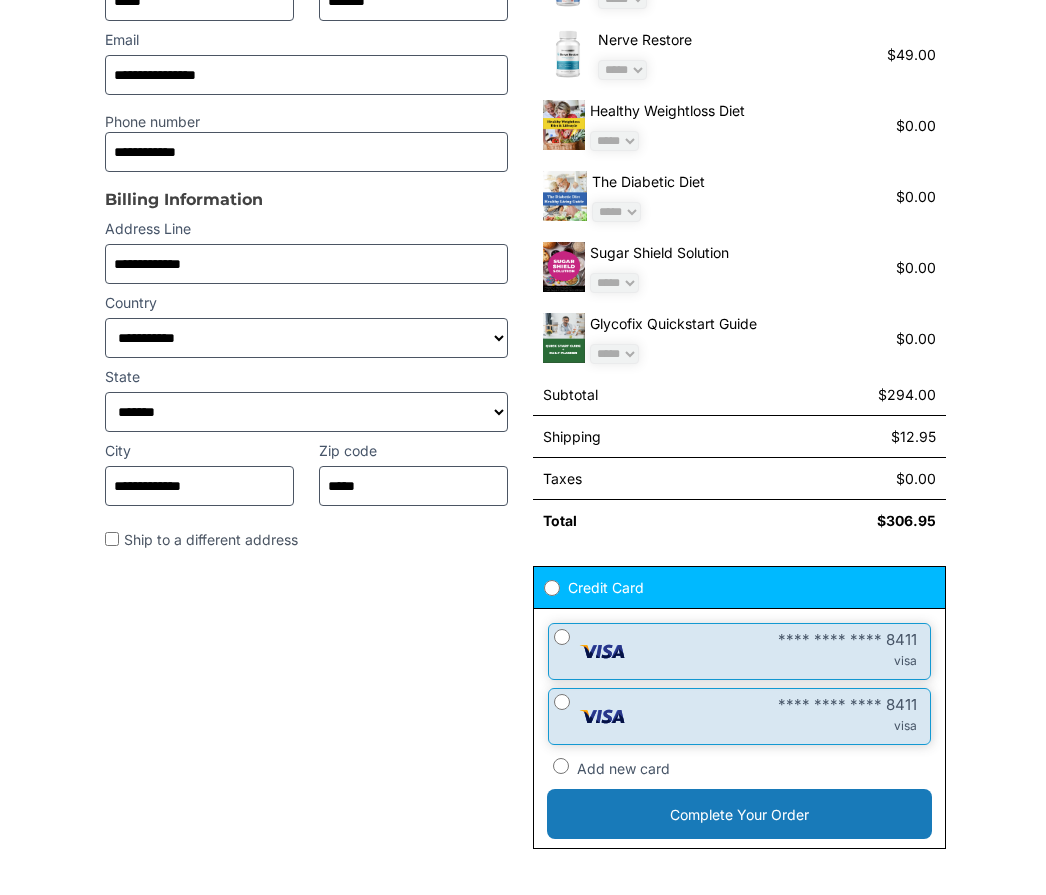 click on "Complete Your Order" at bounding box center (739, 815) 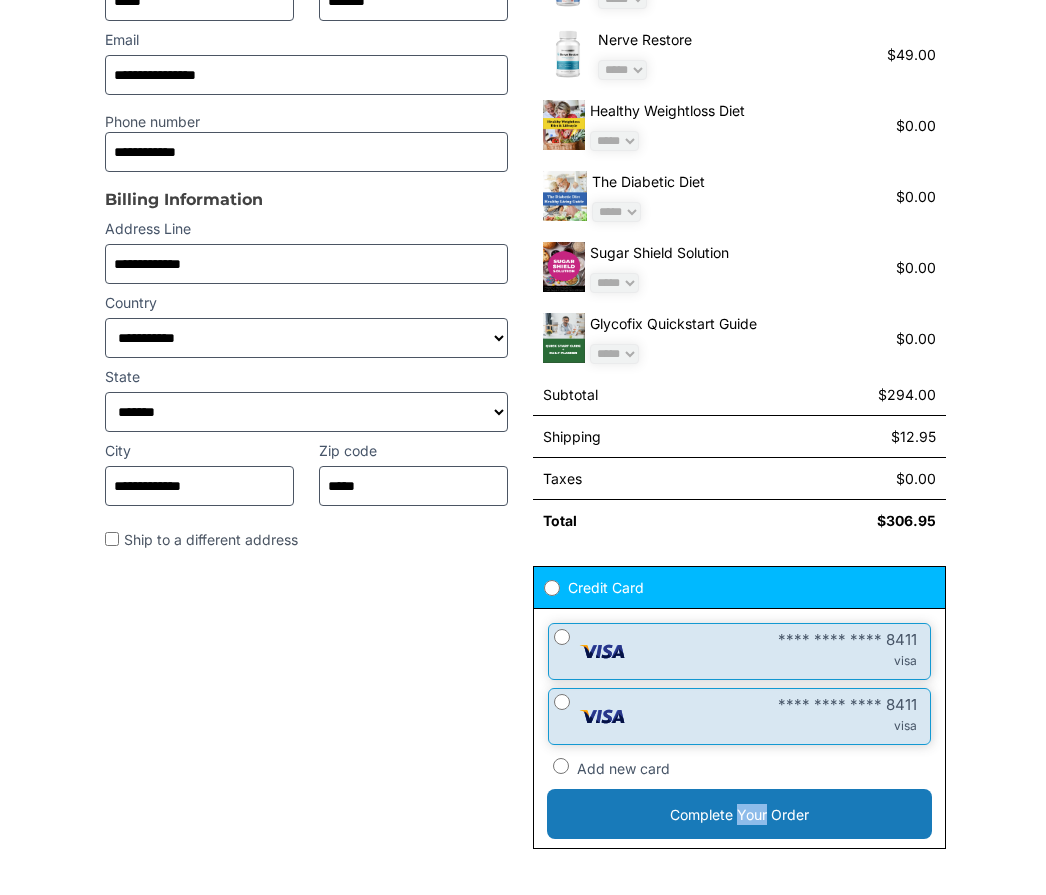 click on "Complete Your Order" at bounding box center [739, 815] 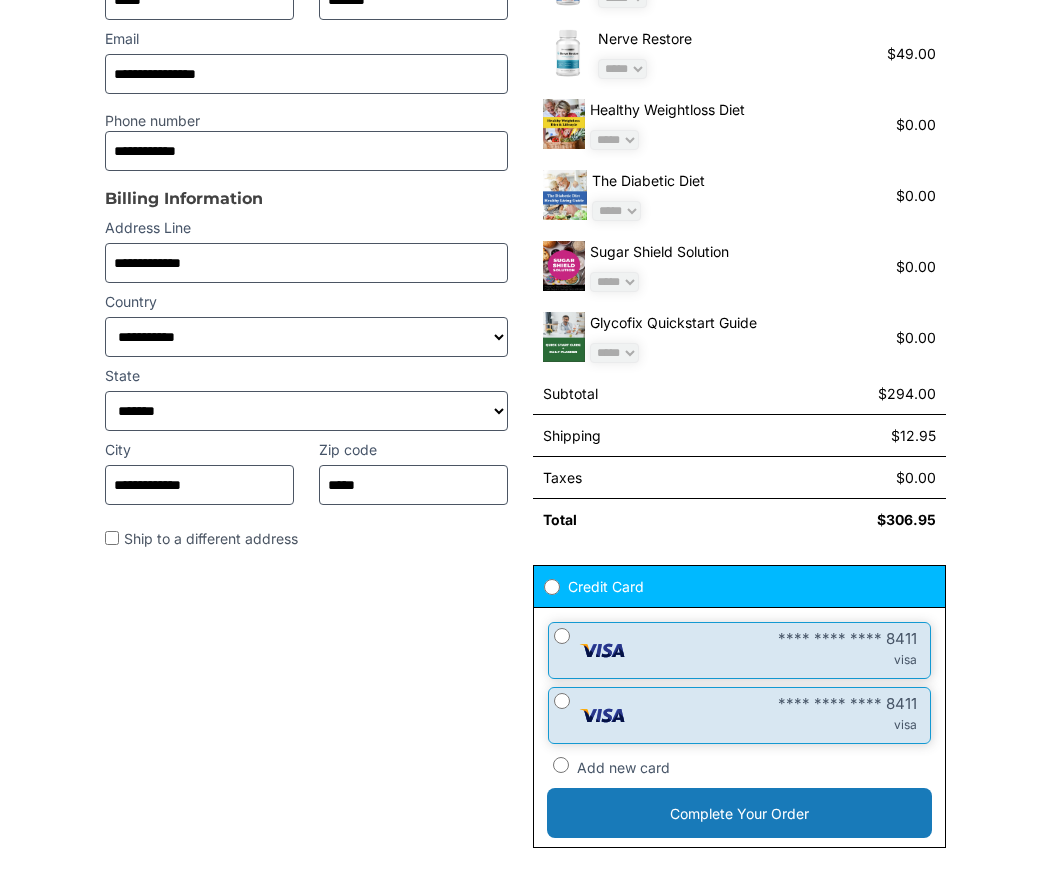 scroll, scrollTop: 386, scrollLeft: 0, axis: vertical 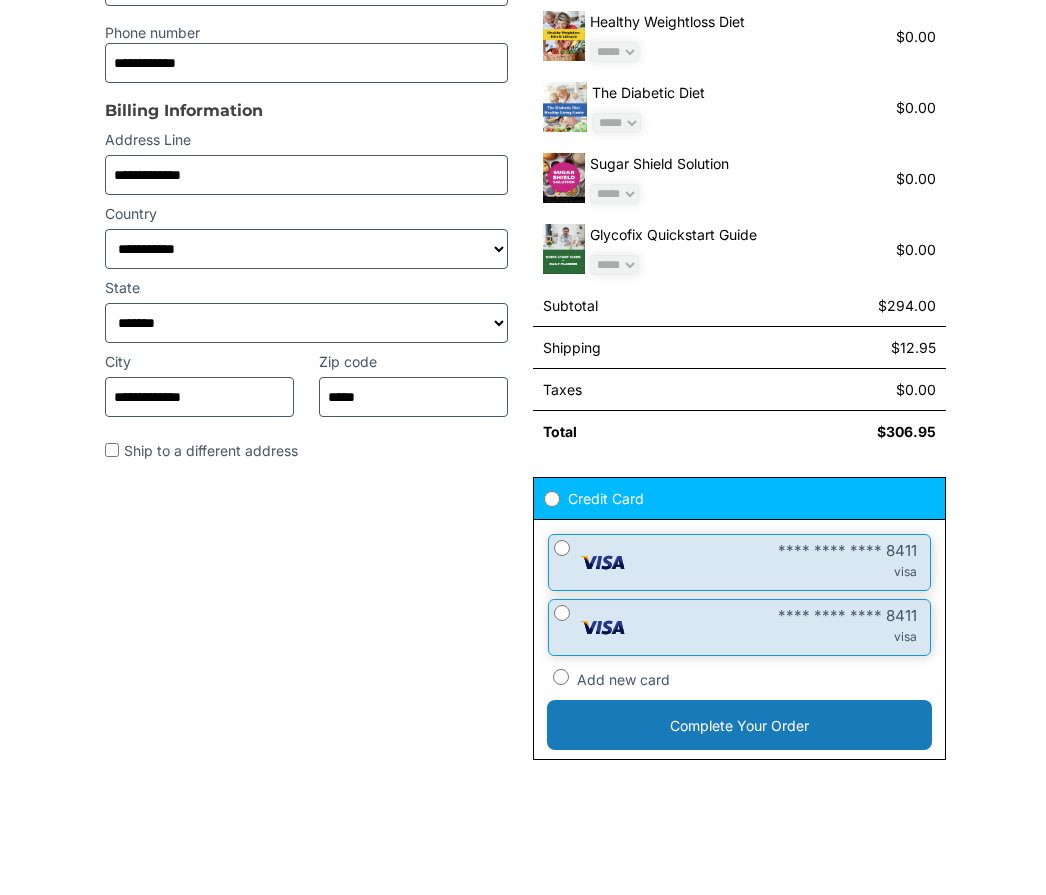 click on "**********" at bounding box center [523, 292] 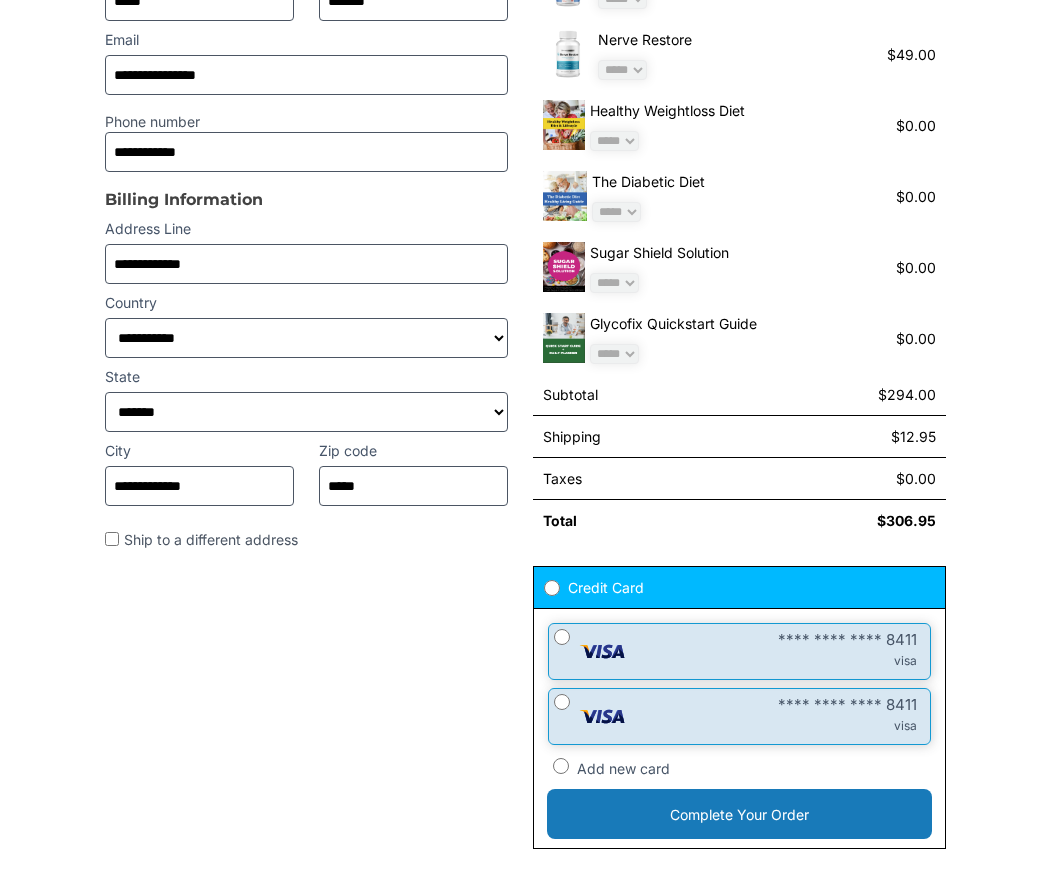 scroll, scrollTop: 297, scrollLeft: 0, axis: vertical 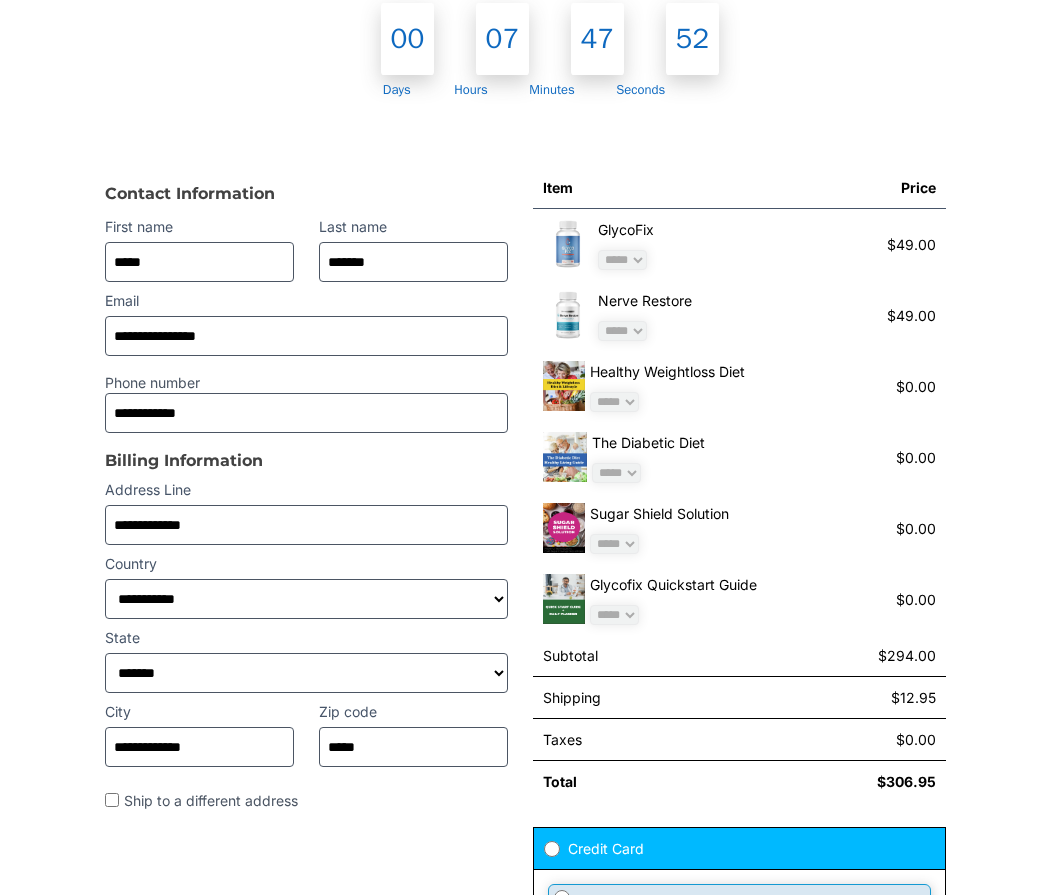click on "**********" at bounding box center (523, 570) 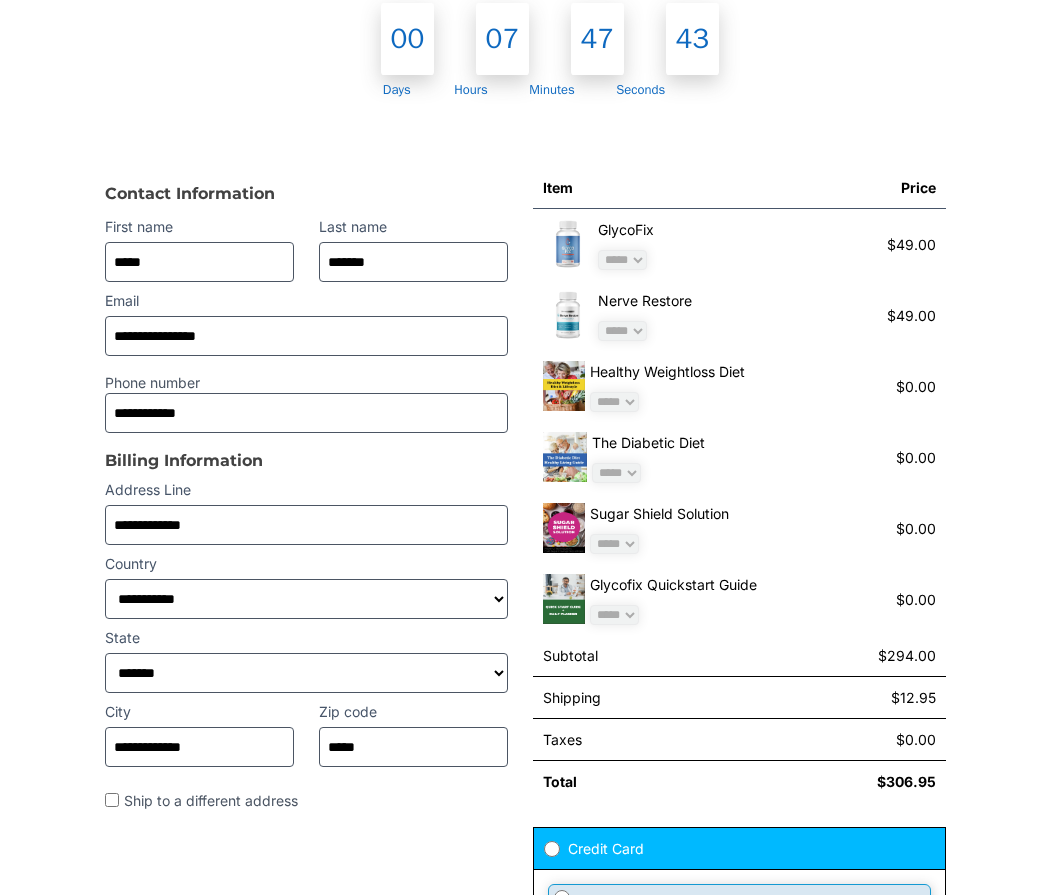 click on "**********" at bounding box center (523, 610) 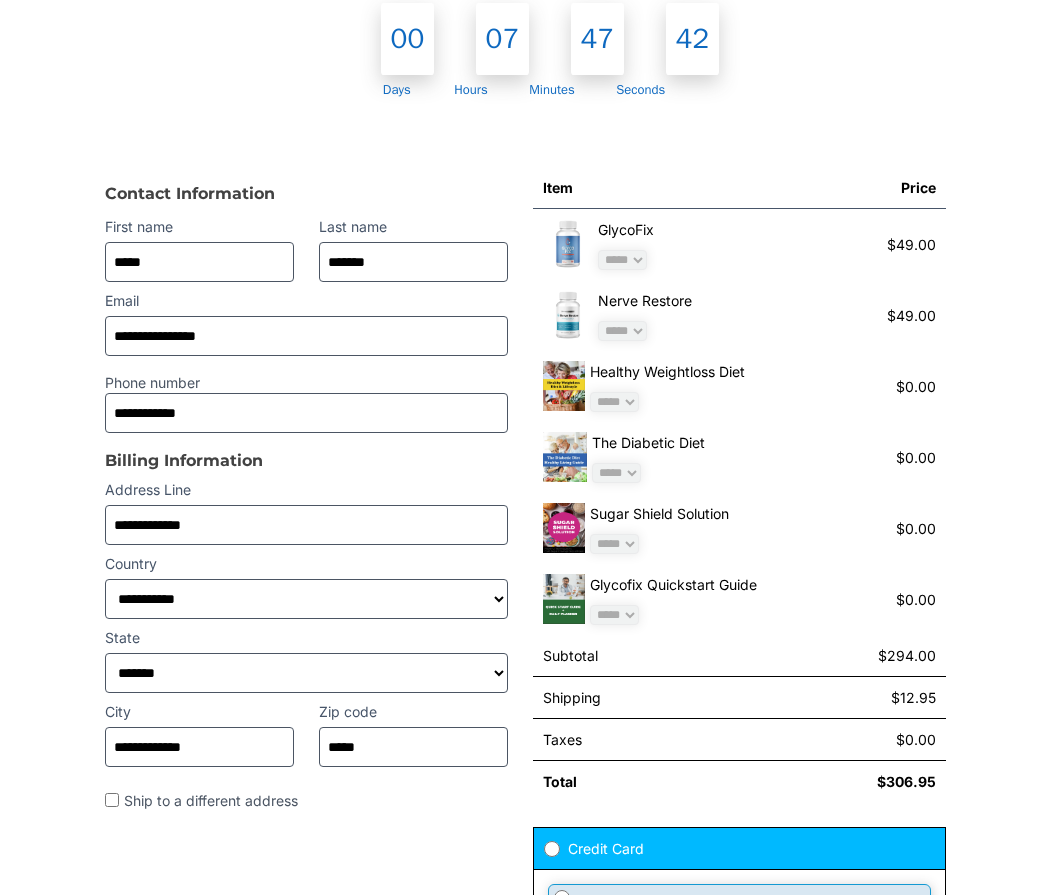 click on "**********" at bounding box center (523, 610) 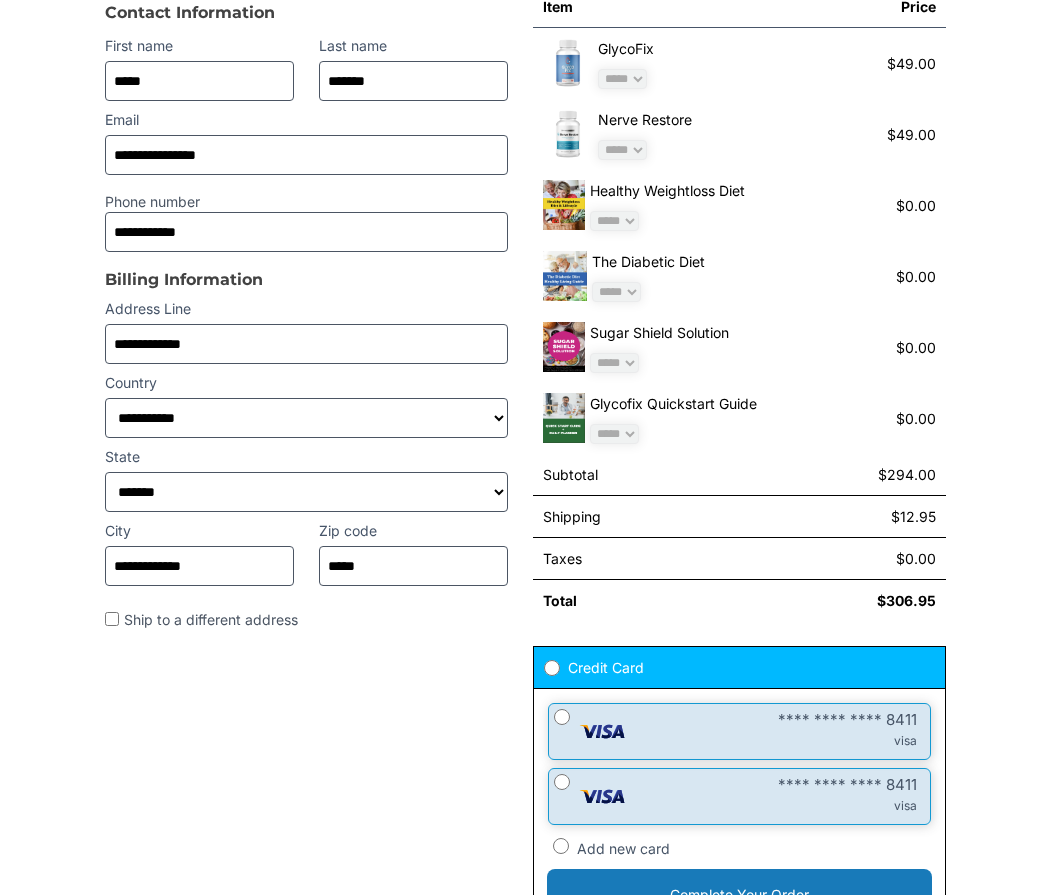 scroll, scrollTop: 218, scrollLeft: 0, axis: vertical 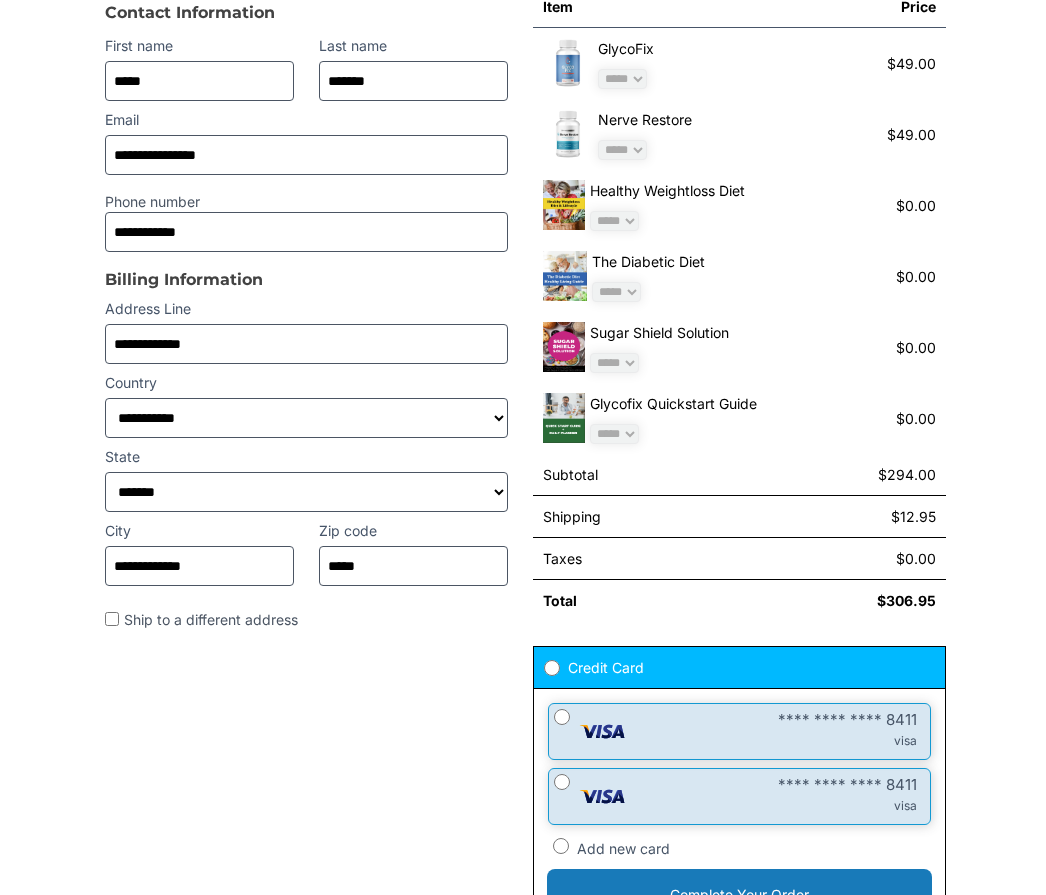 click on "**********" at bounding box center [199, 566] 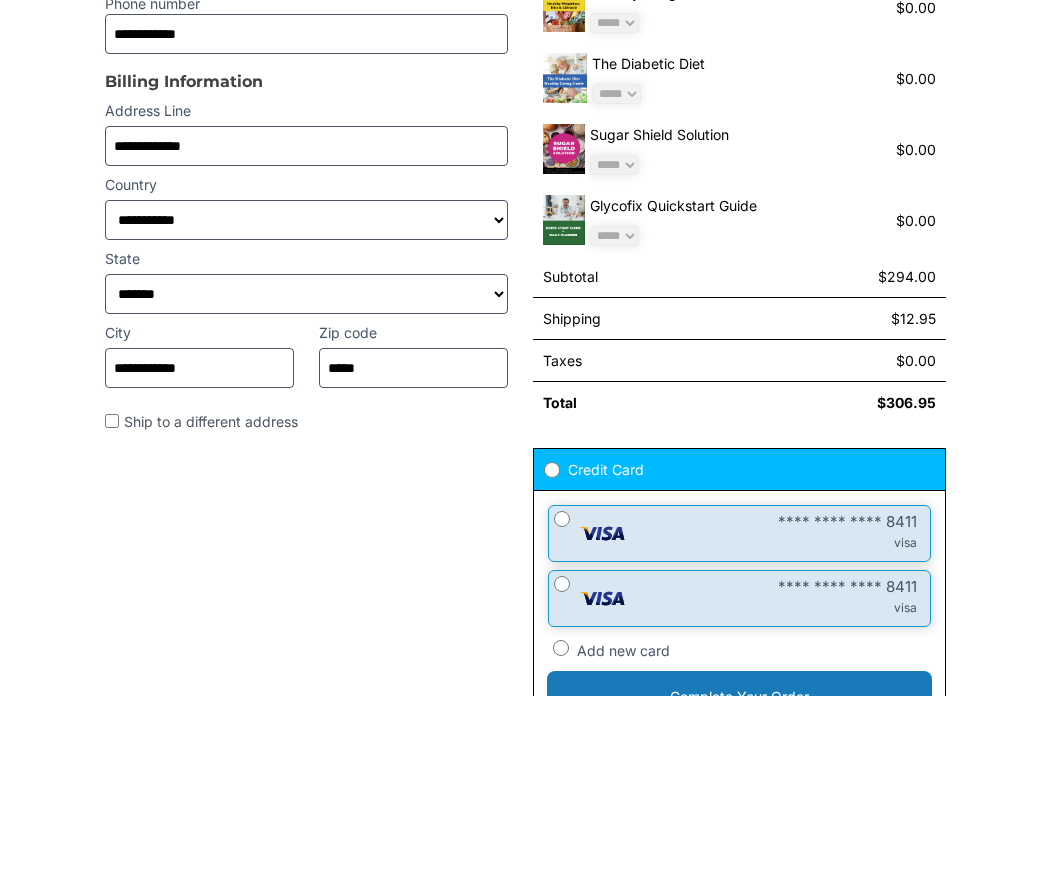 type on "**********" 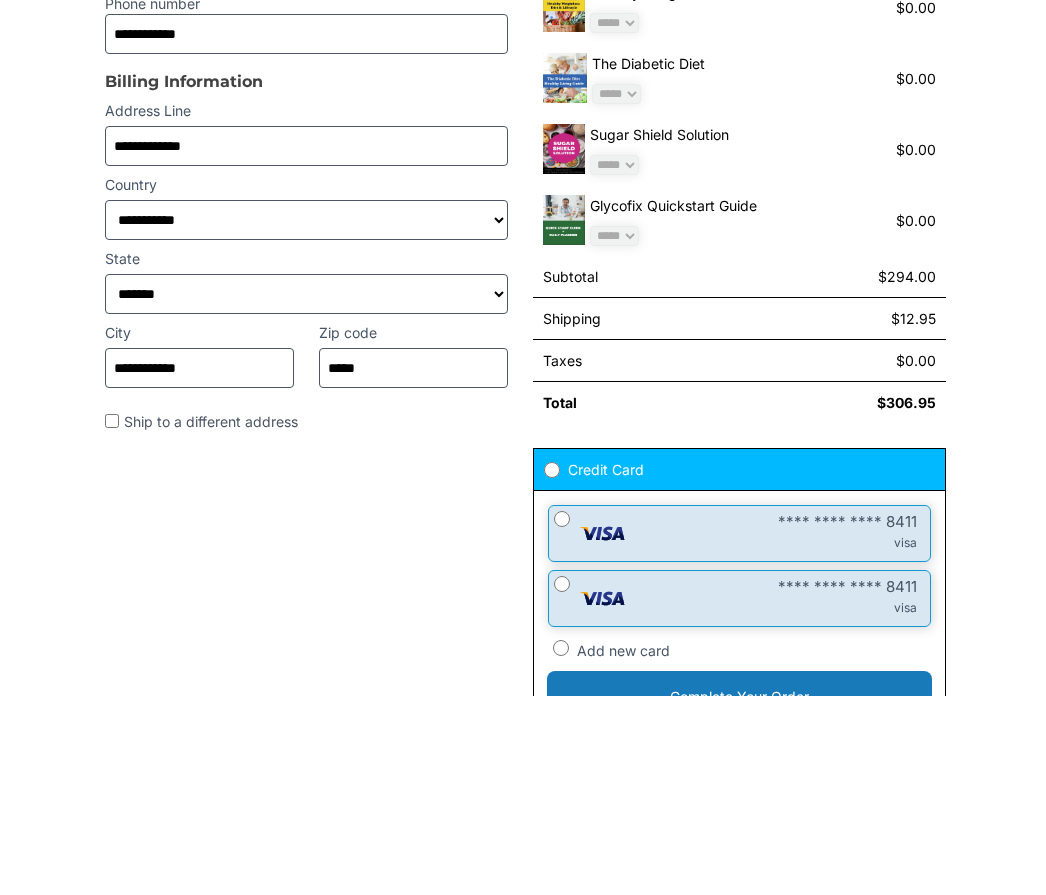 click on "**********" at bounding box center [306, 345] 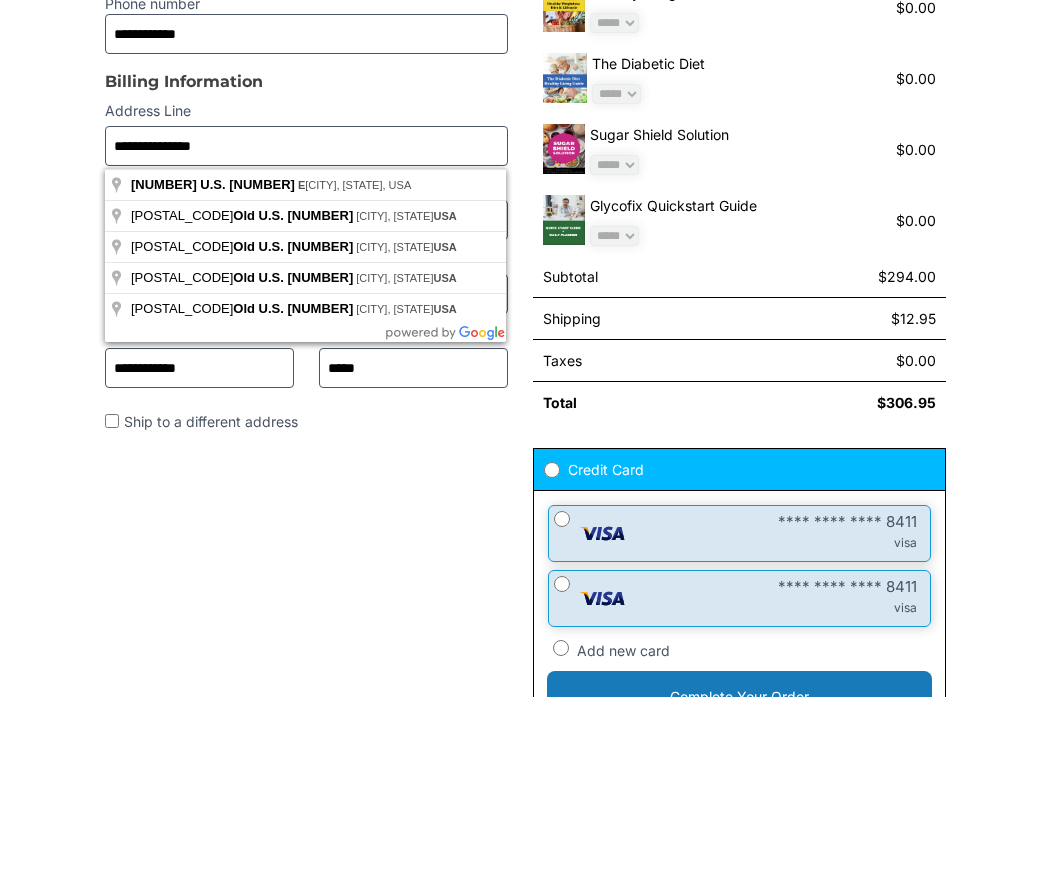type on "**********" 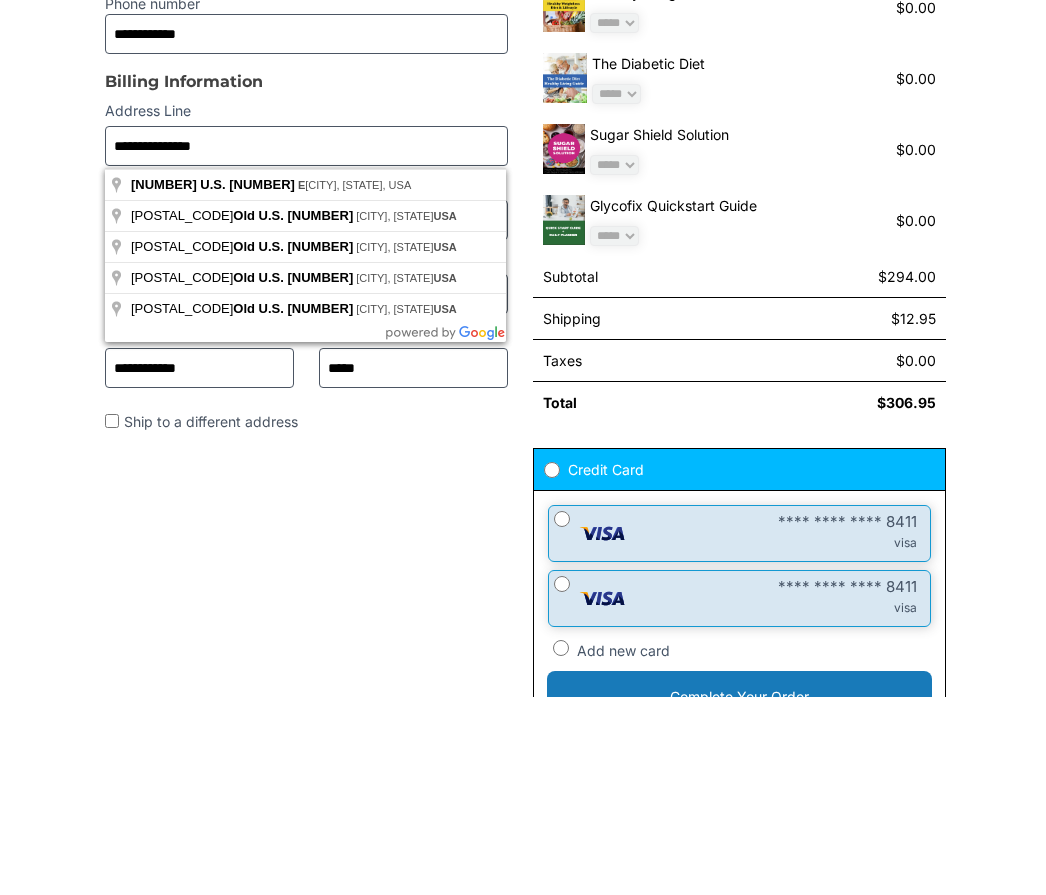 click on "**********" at bounding box center [306, 454] 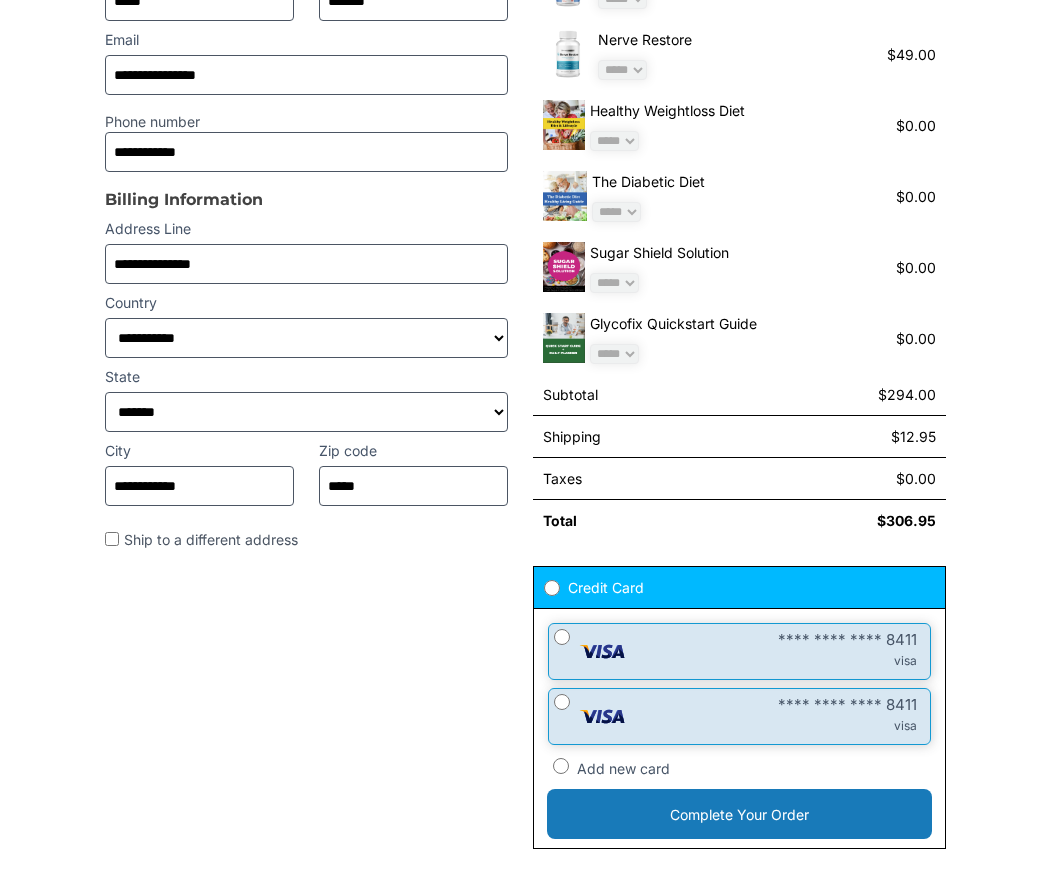 click on "**********" at bounding box center [523, 310] 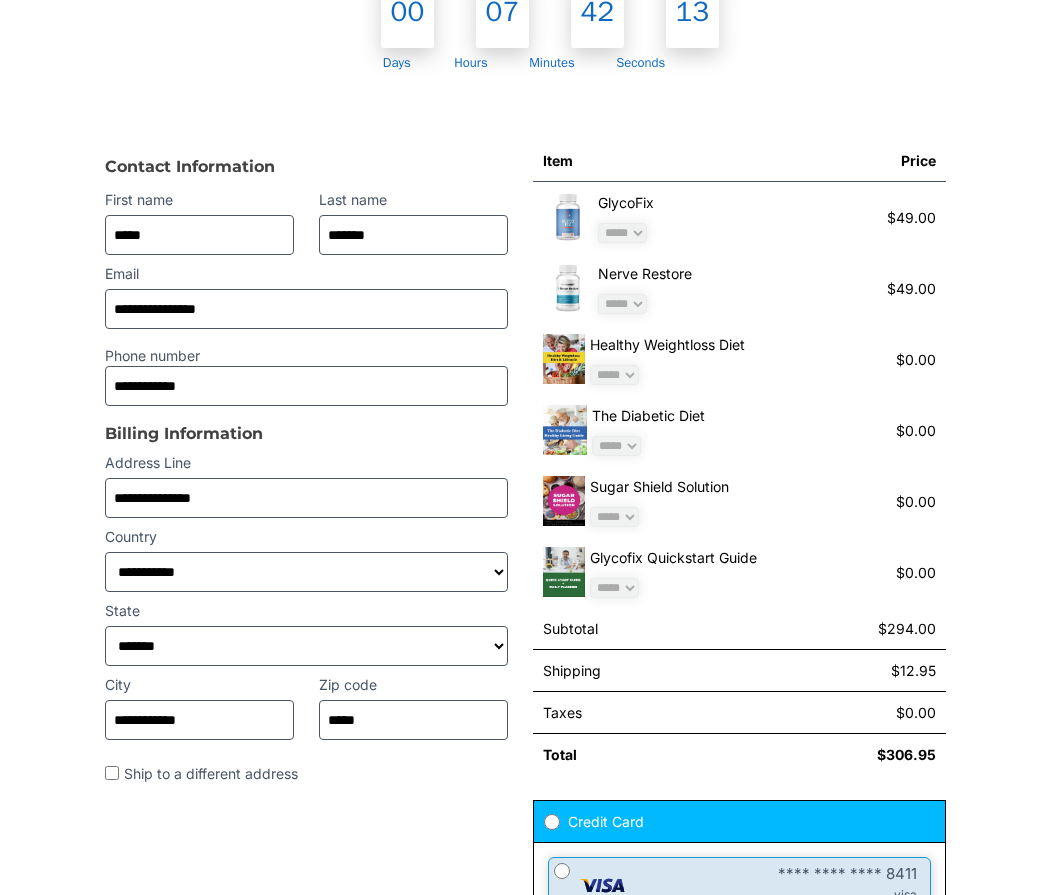 scroll, scrollTop: 0, scrollLeft: 0, axis: both 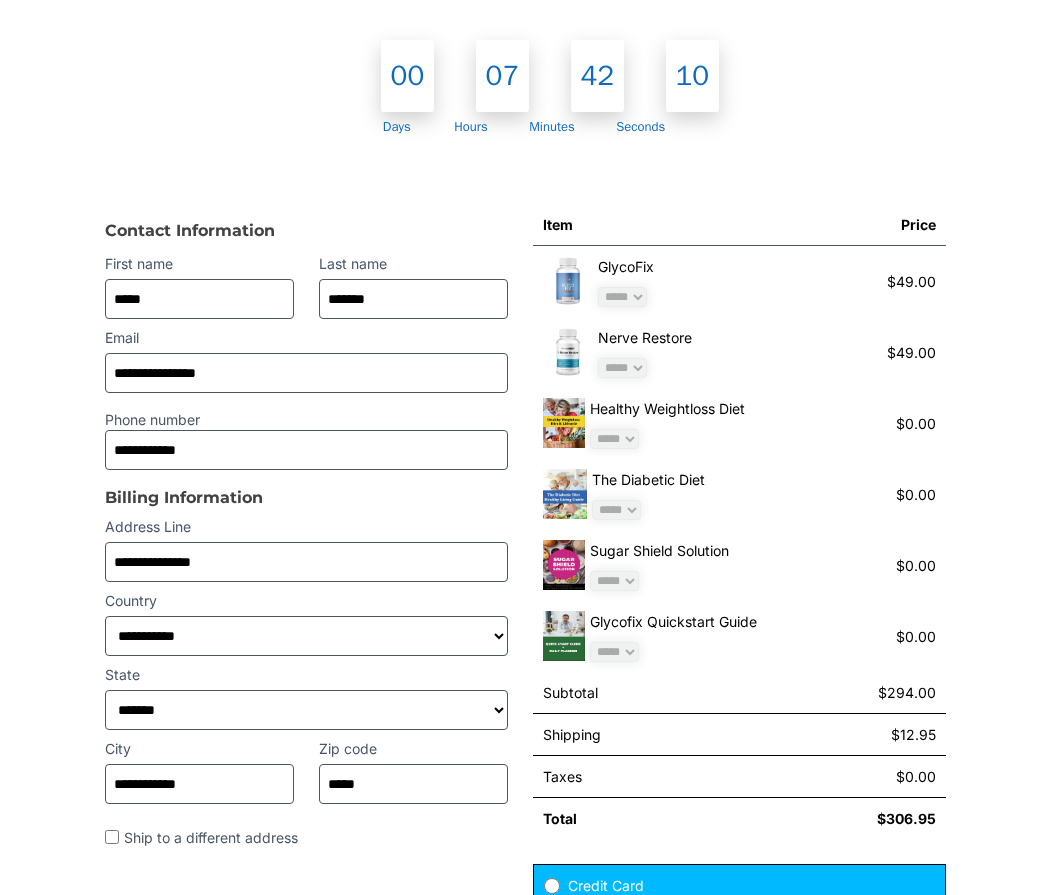 click on "*****" at bounding box center (199, 299) 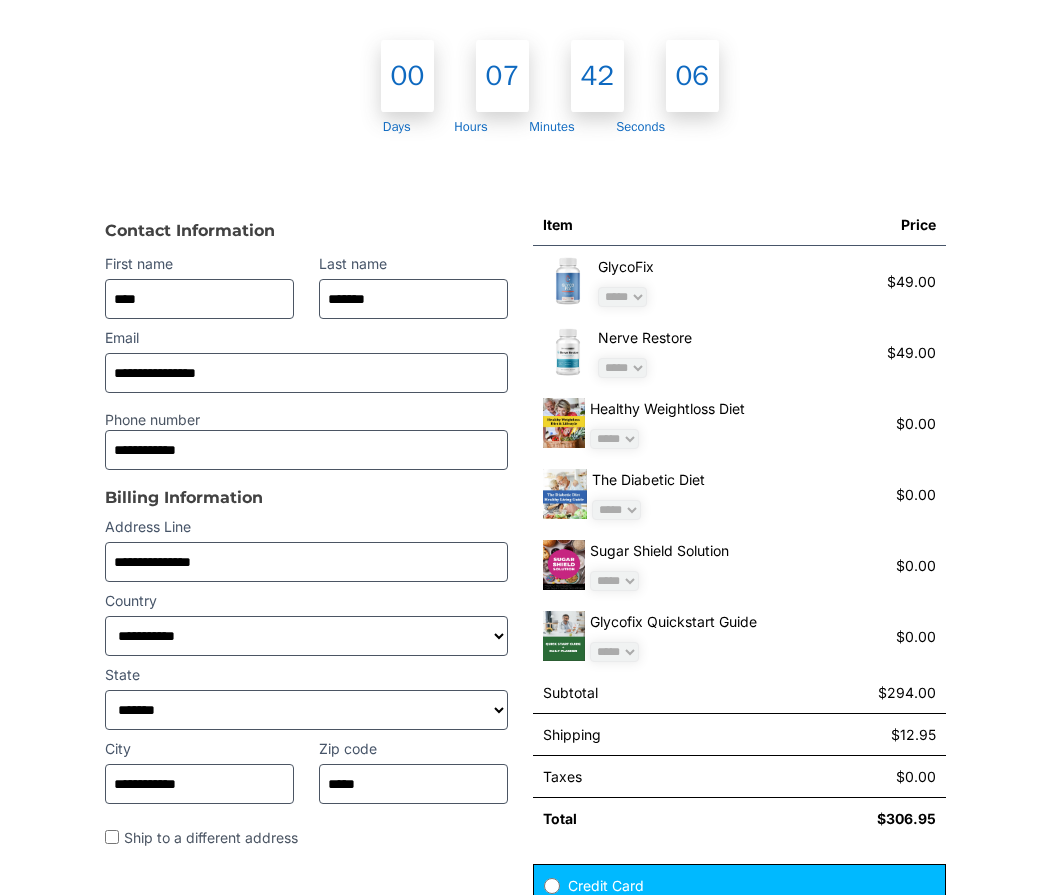 type on "******" 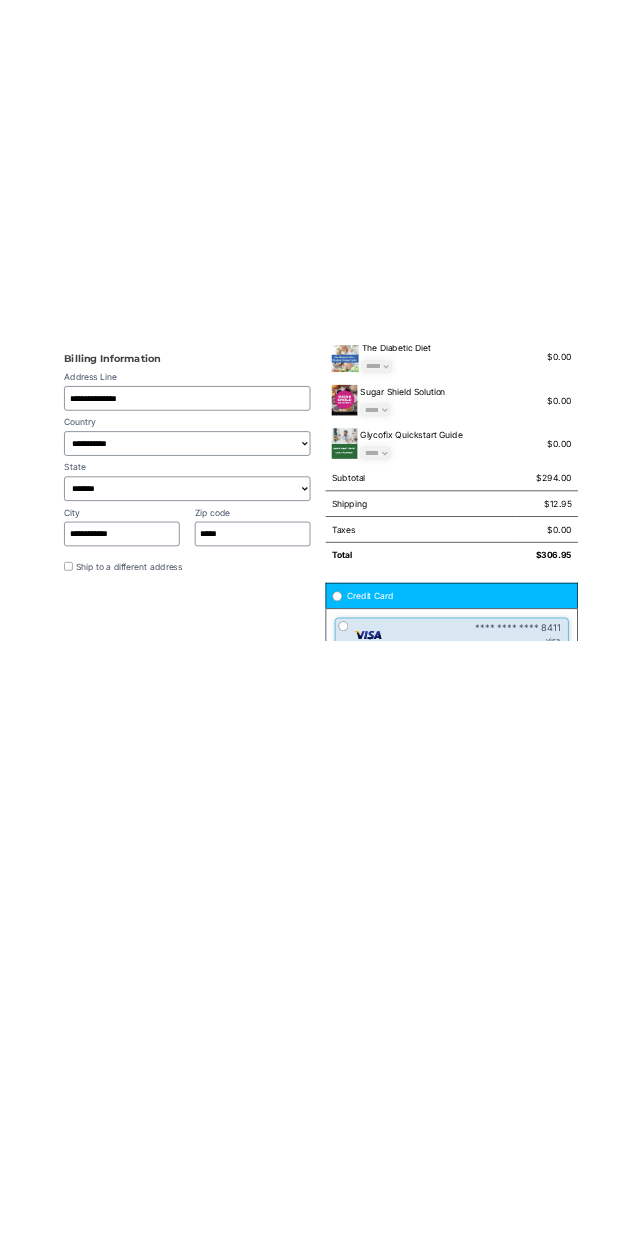 scroll, scrollTop: 0, scrollLeft: 0, axis: both 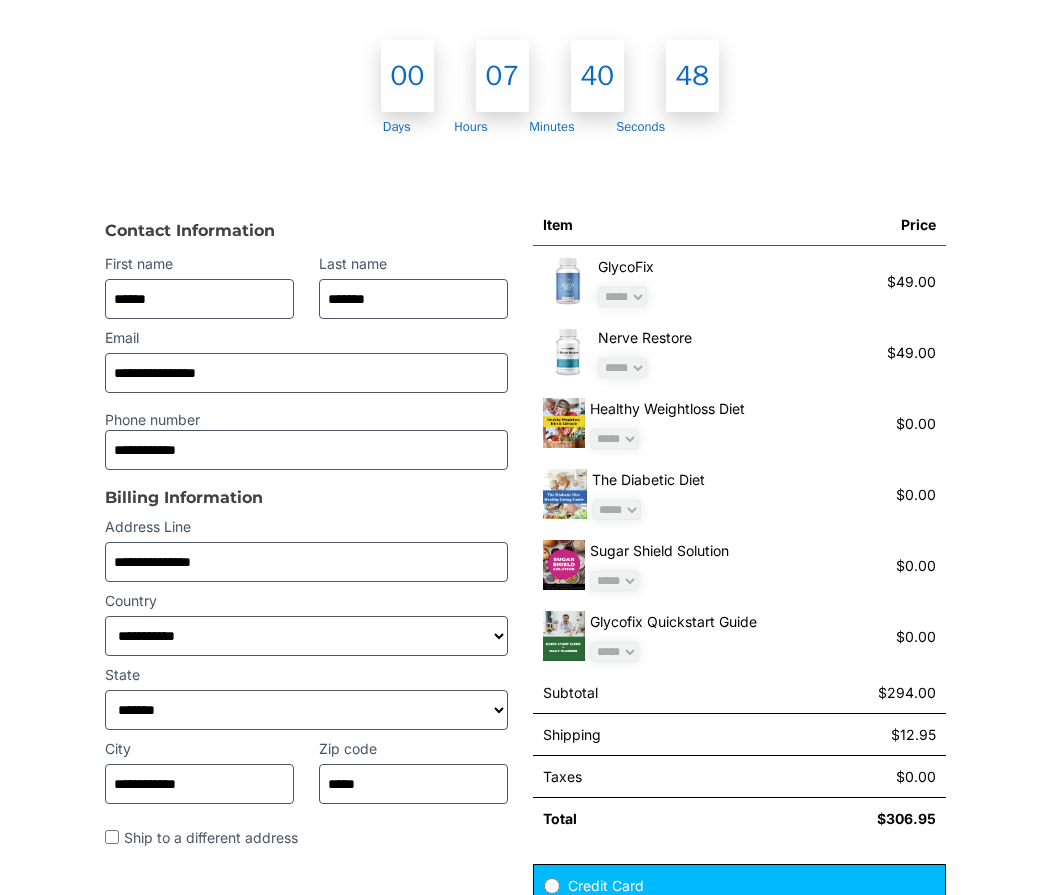 click on "**********" at bounding box center [523, 607] 